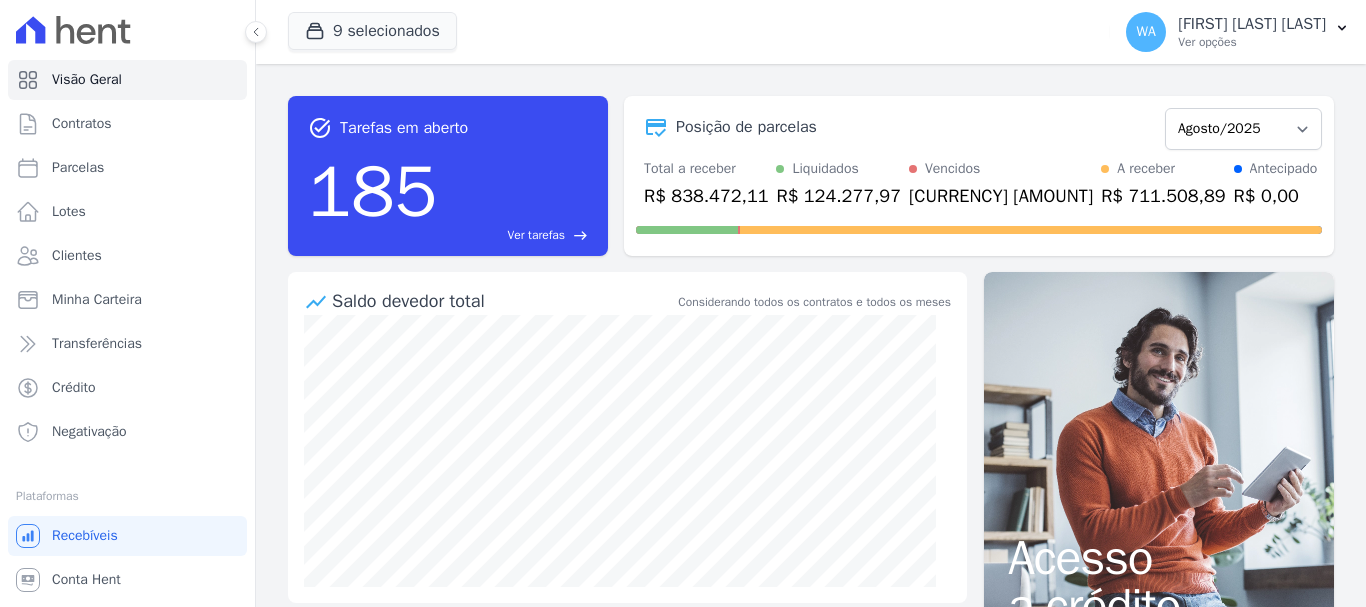 scroll, scrollTop: 0, scrollLeft: 0, axis: both 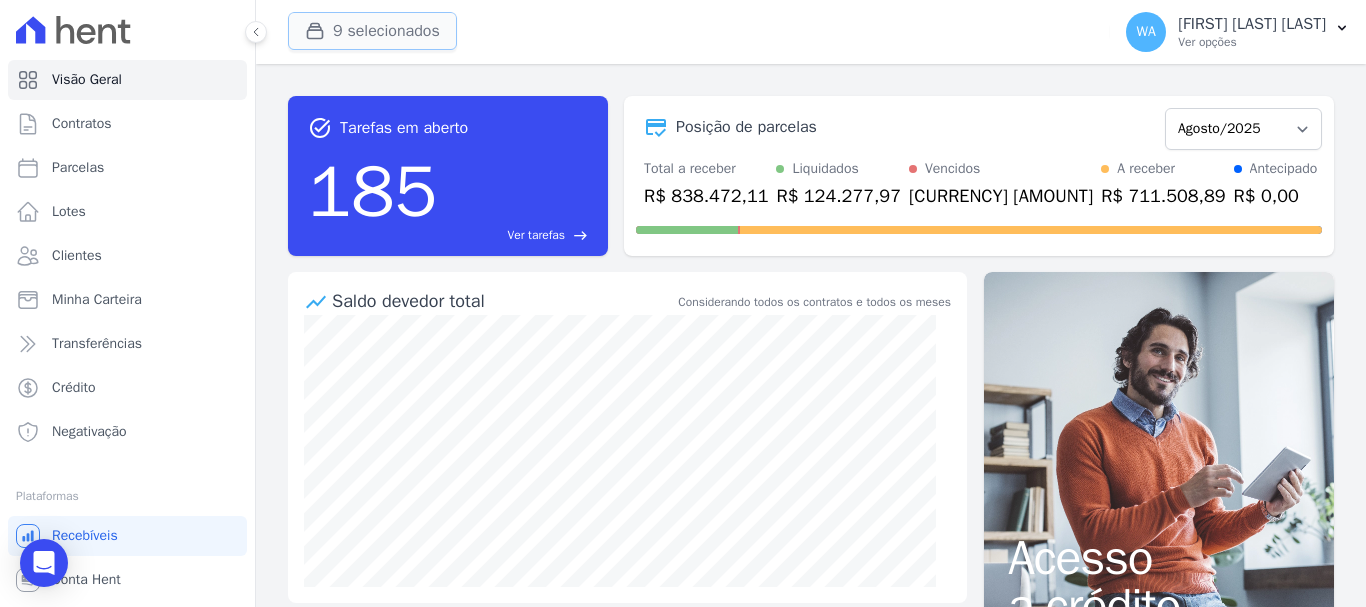 click on "9 selecionados" at bounding box center (372, 31) 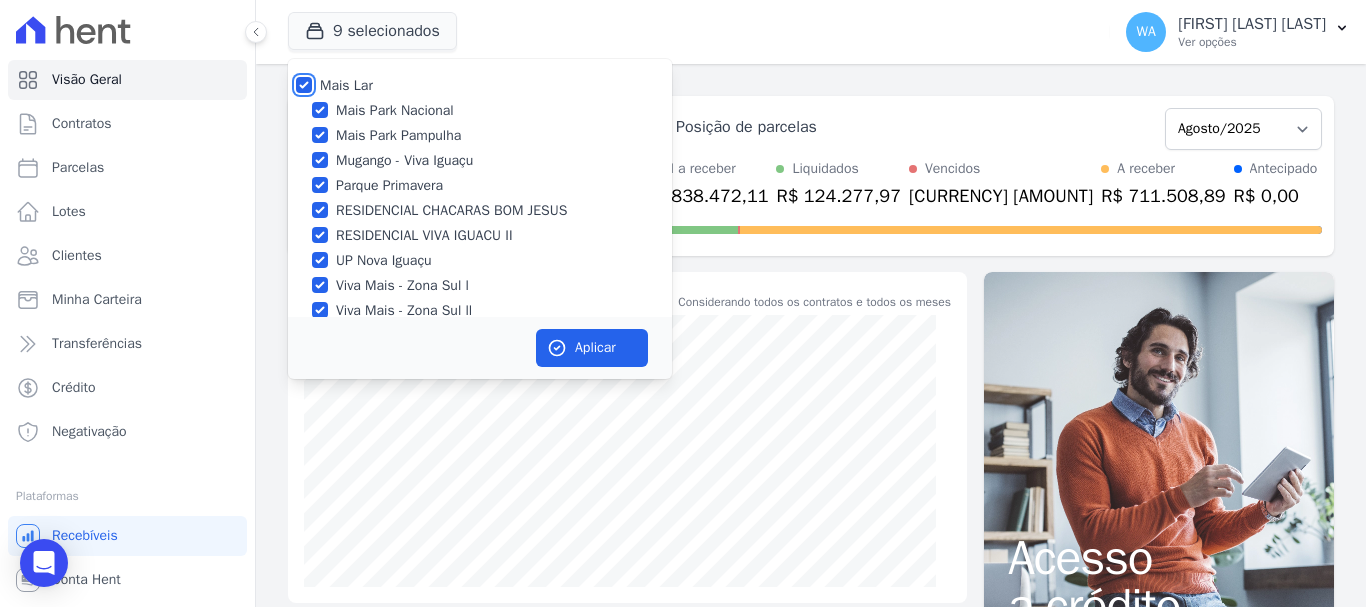 click on "Mais Lar" at bounding box center [304, 85] 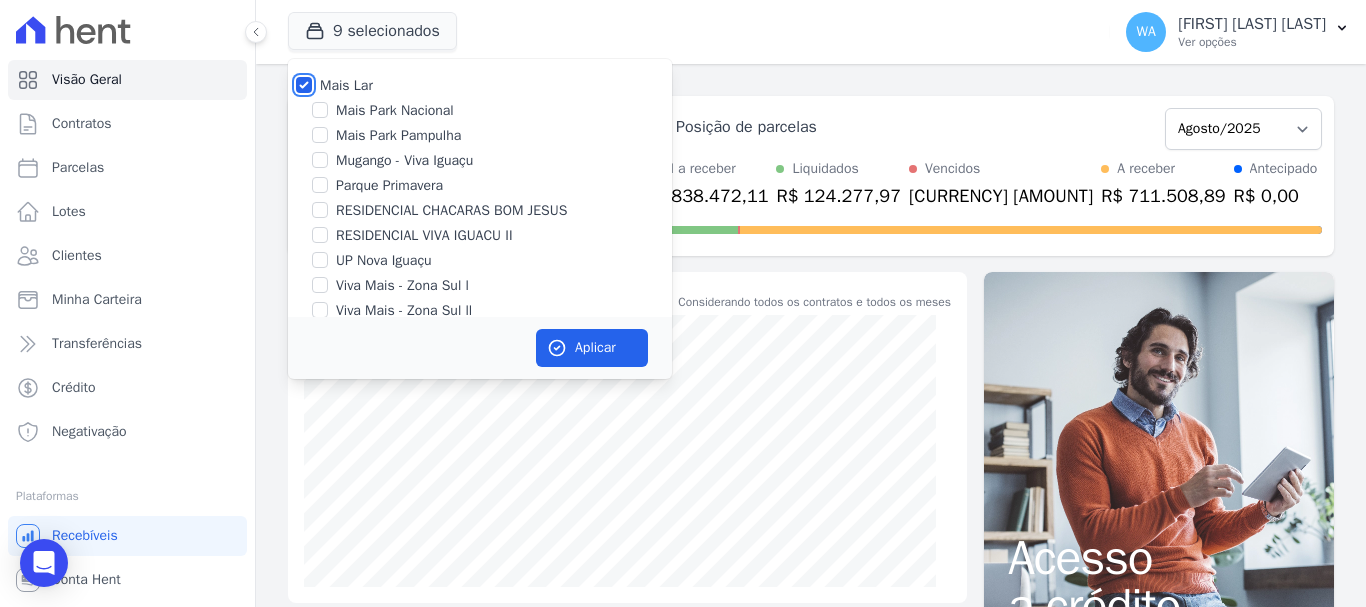 checkbox on "false" 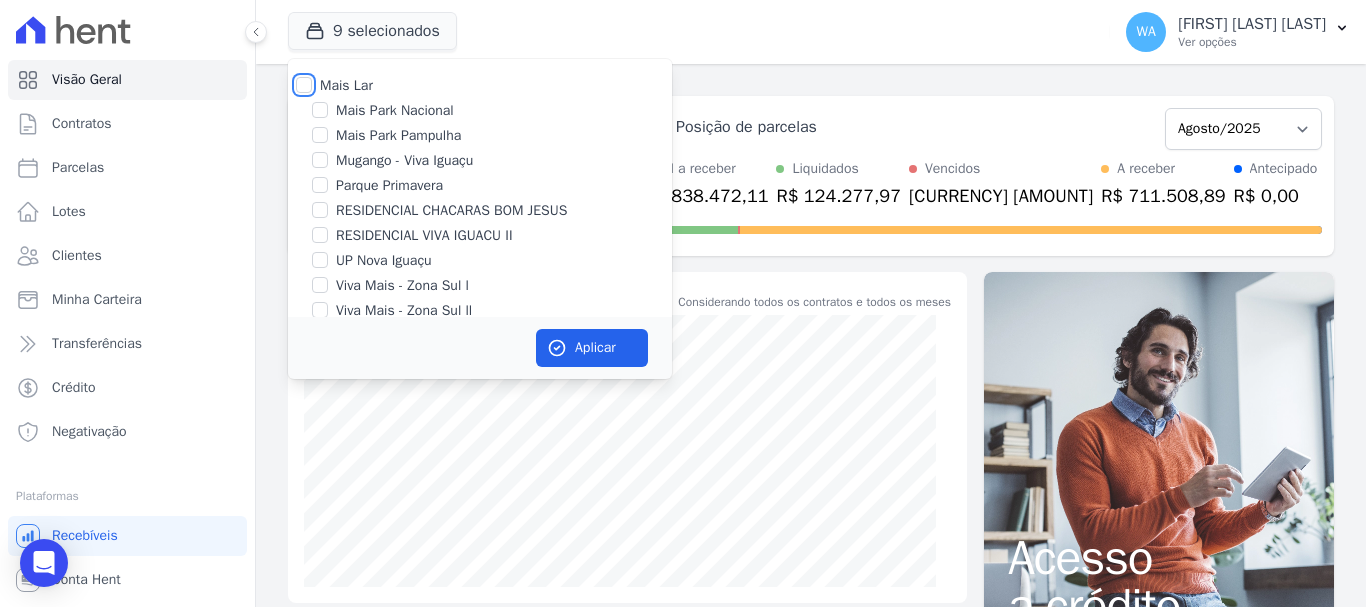 checkbox on "false" 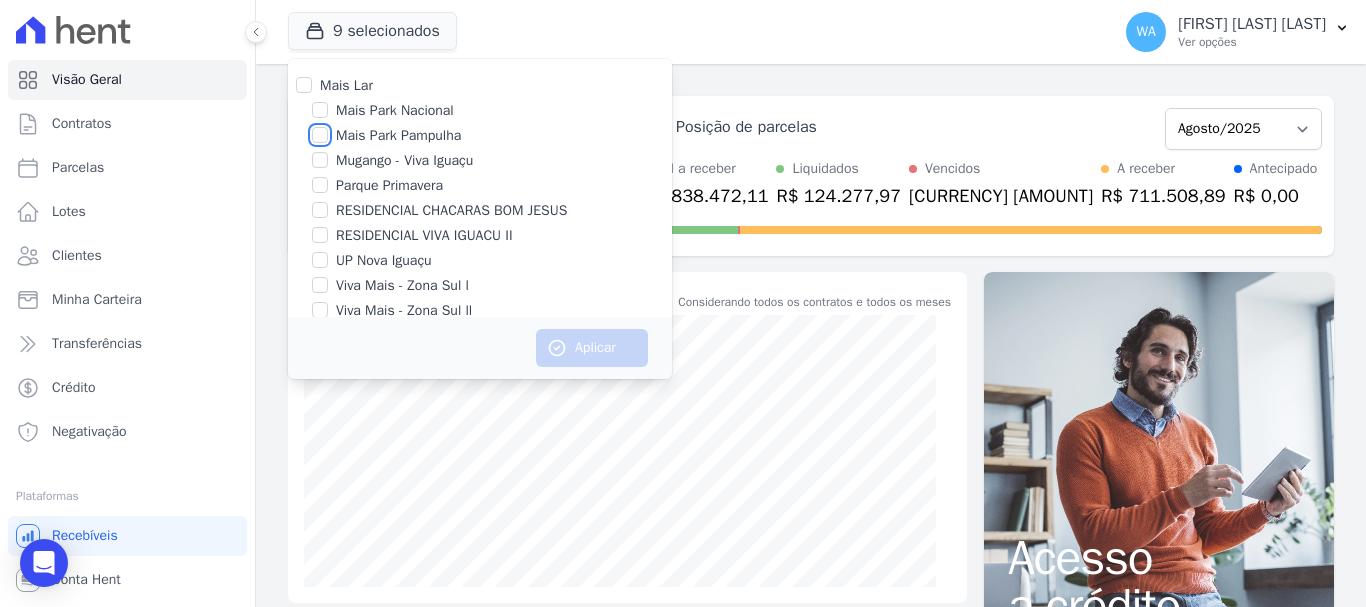 click on "Mais Park Pampulha" at bounding box center (320, 135) 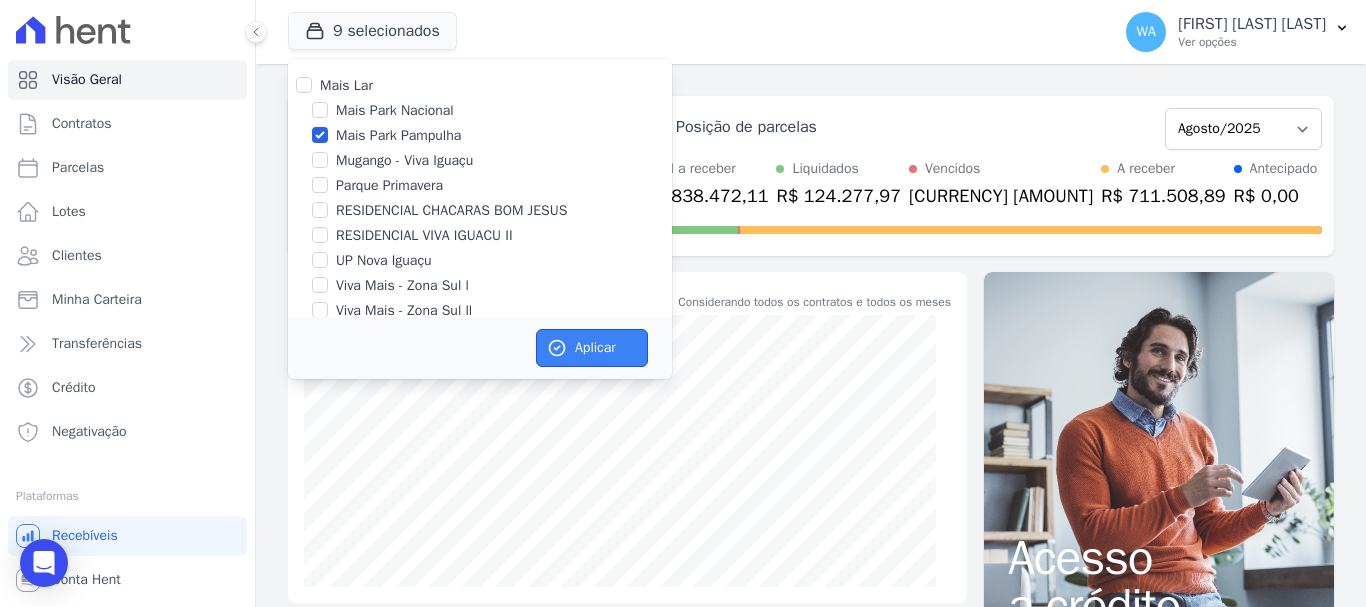 click on "Aplicar" at bounding box center [592, 348] 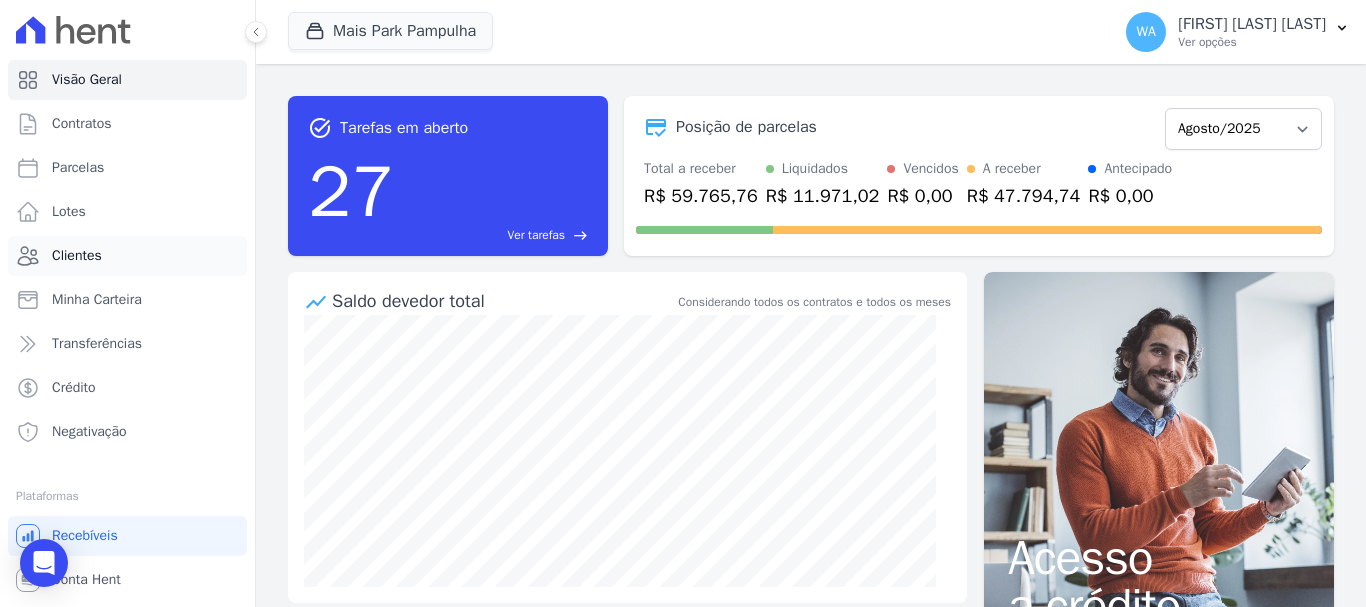 click on "Clientes" at bounding box center (77, 256) 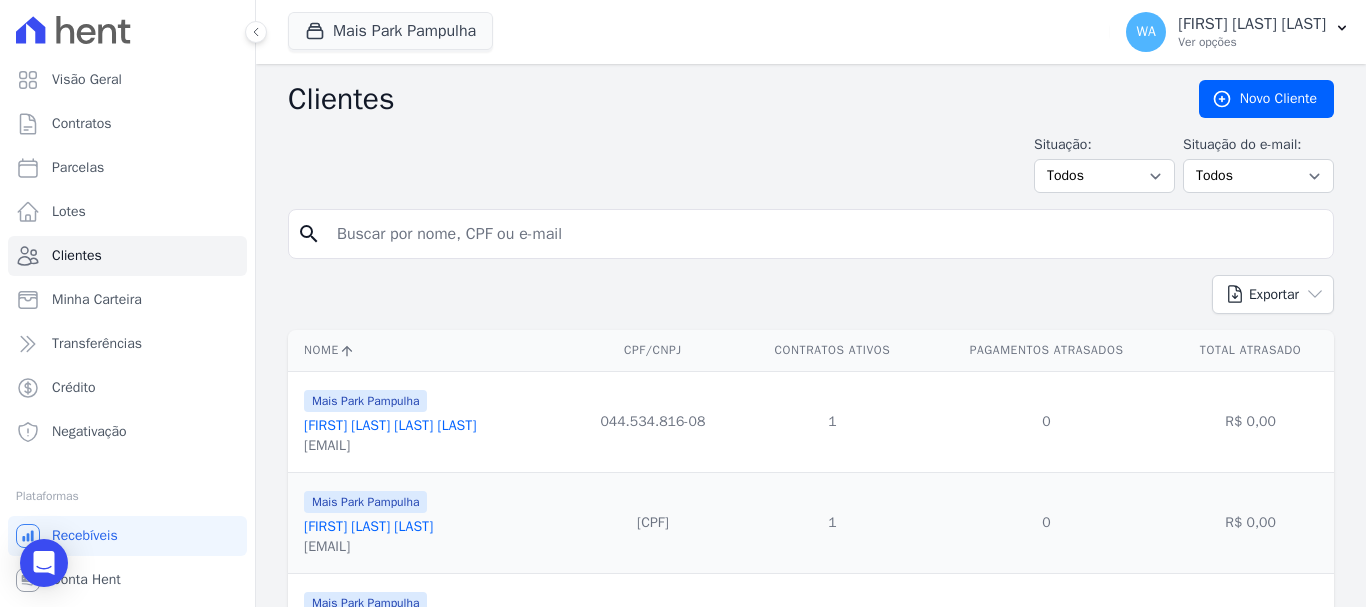 click at bounding box center [825, 234] 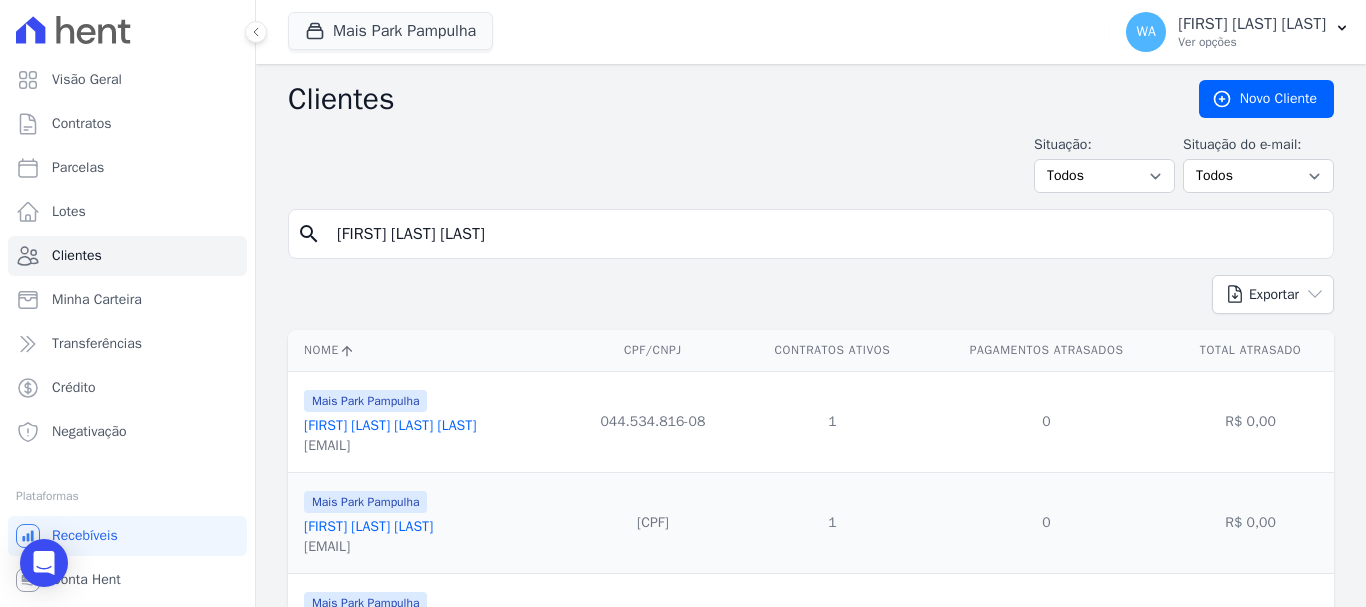 type on "[FIRST] [LAST] [LAST]" 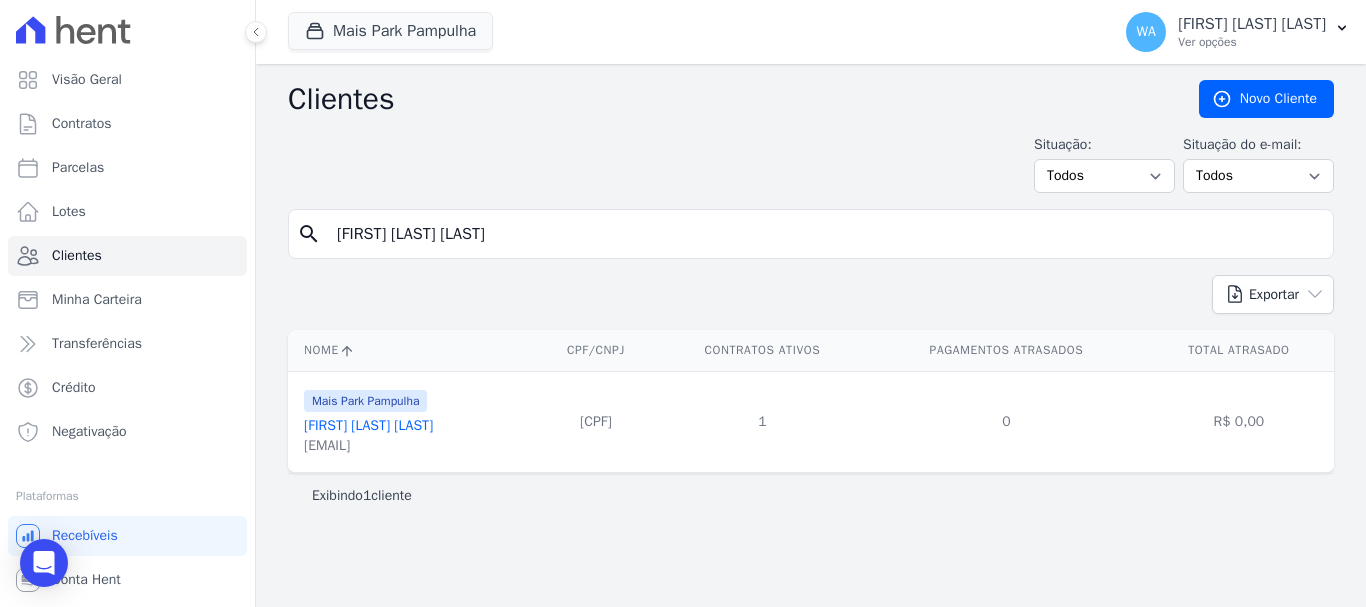 click on "[FIRST] [LAST]" at bounding box center (368, 425) 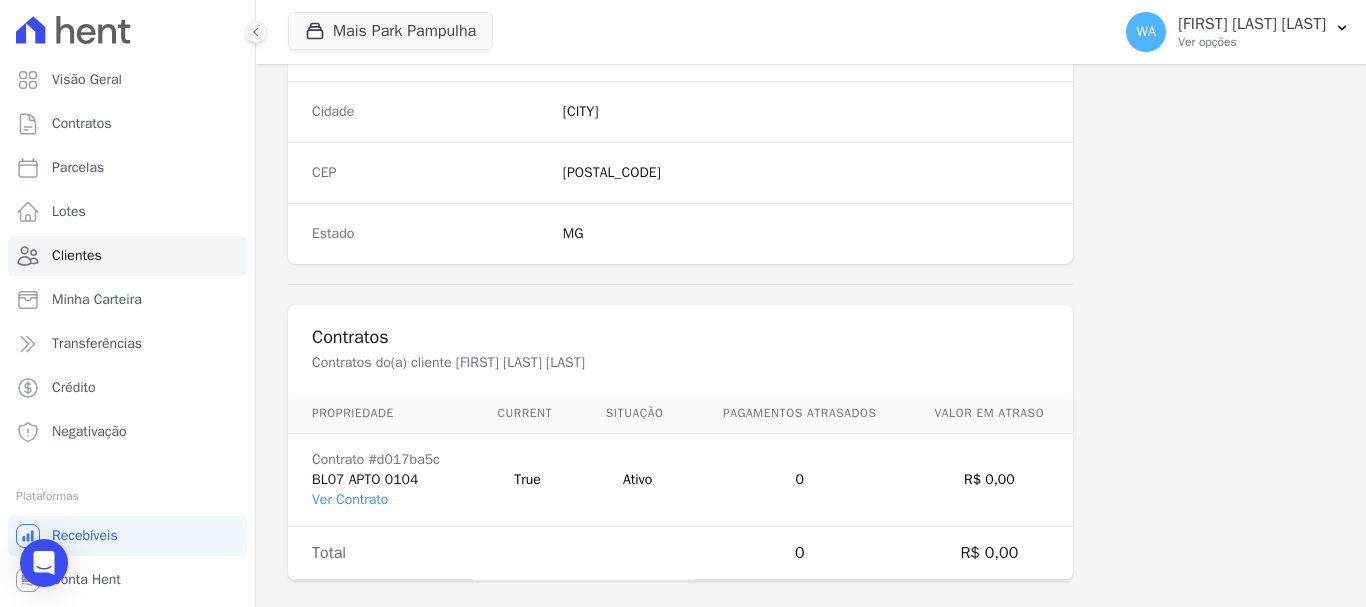 scroll, scrollTop: 1264, scrollLeft: 0, axis: vertical 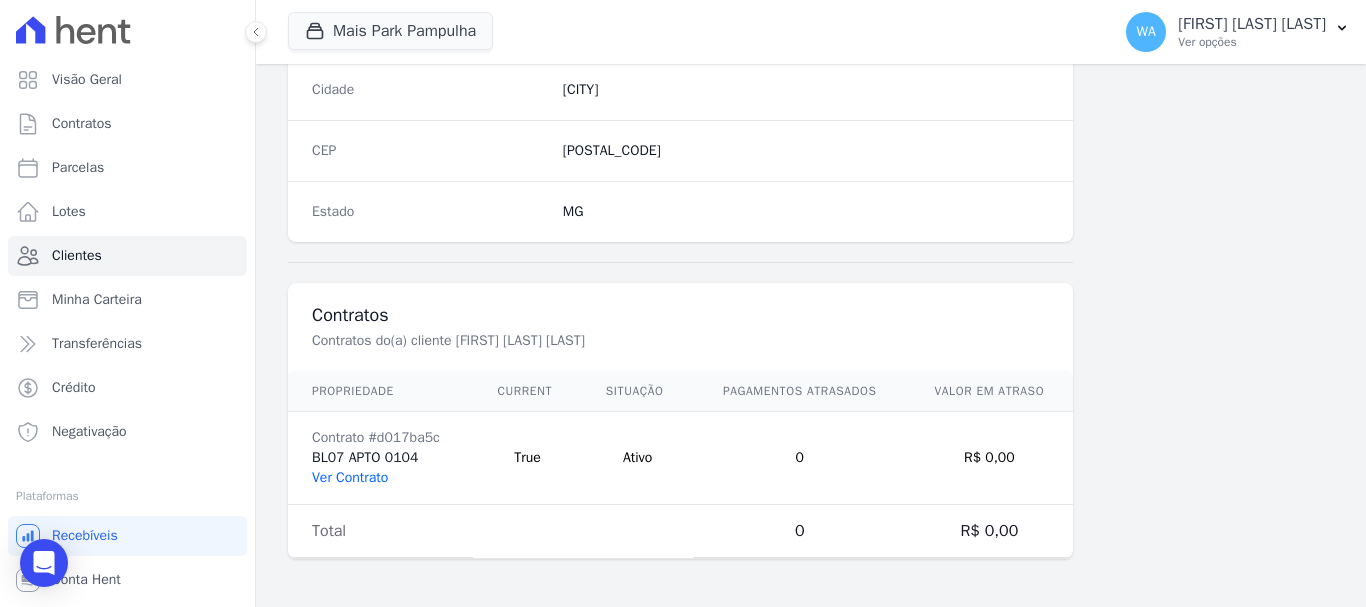 click on "Ver Contrato" at bounding box center [350, 477] 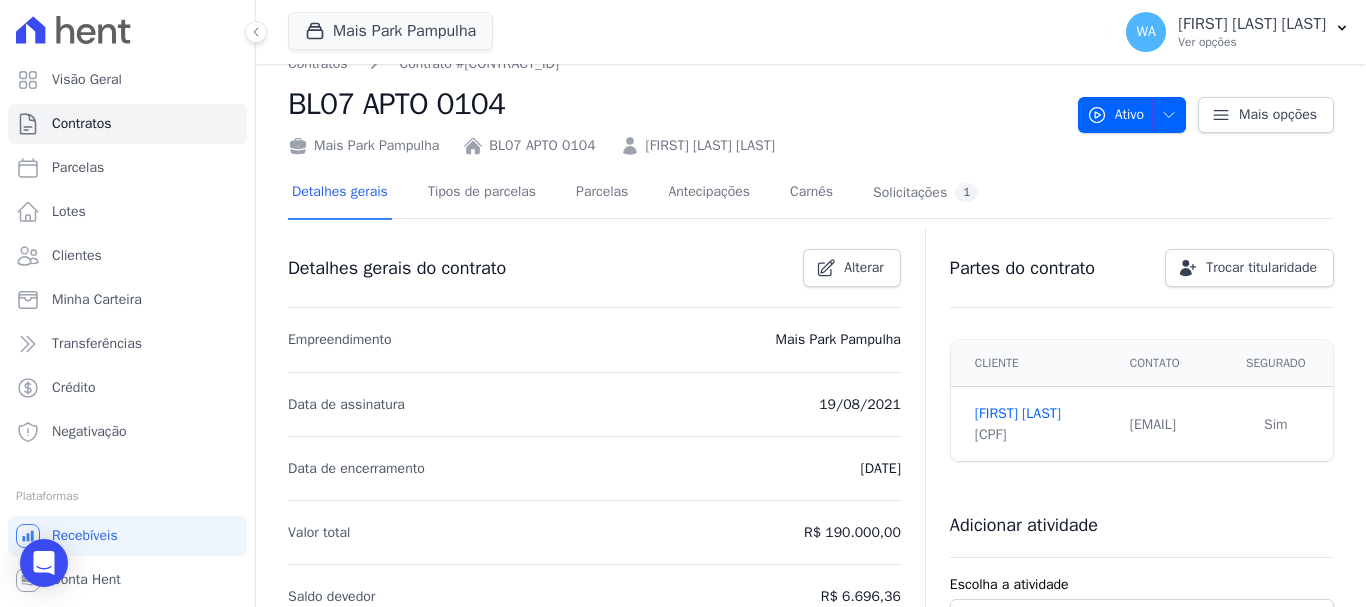 scroll, scrollTop: 17, scrollLeft: 0, axis: vertical 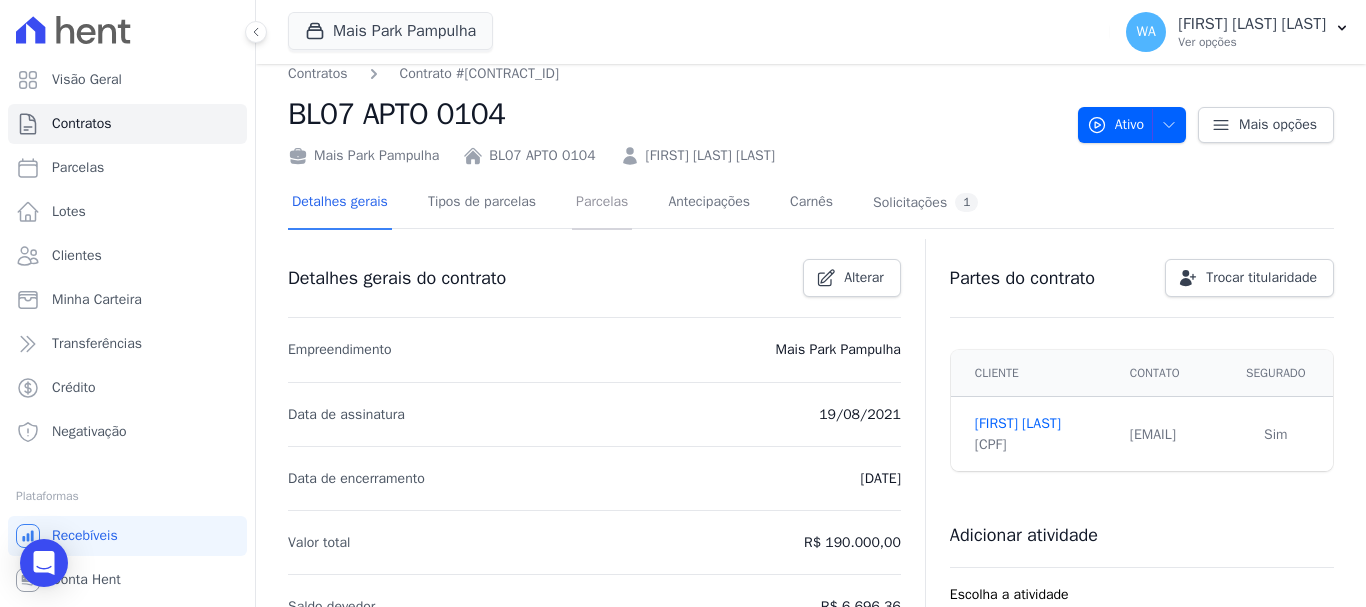 click on "Parcelas" at bounding box center [602, 203] 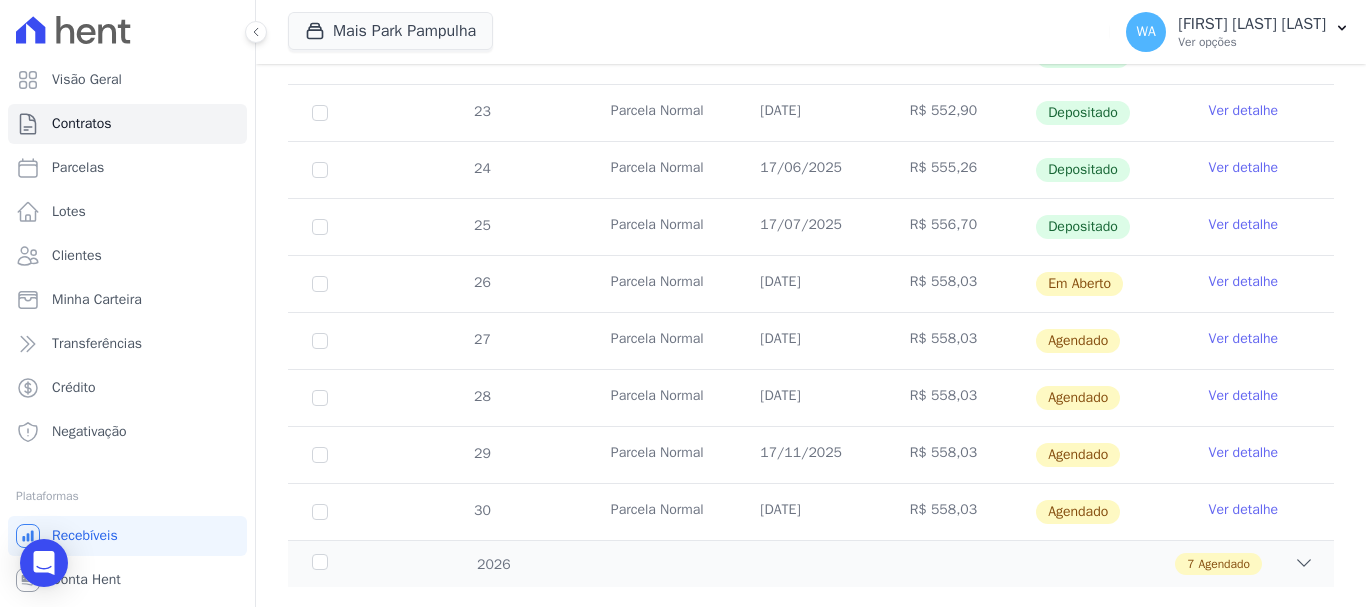 scroll, scrollTop: 699, scrollLeft: 0, axis: vertical 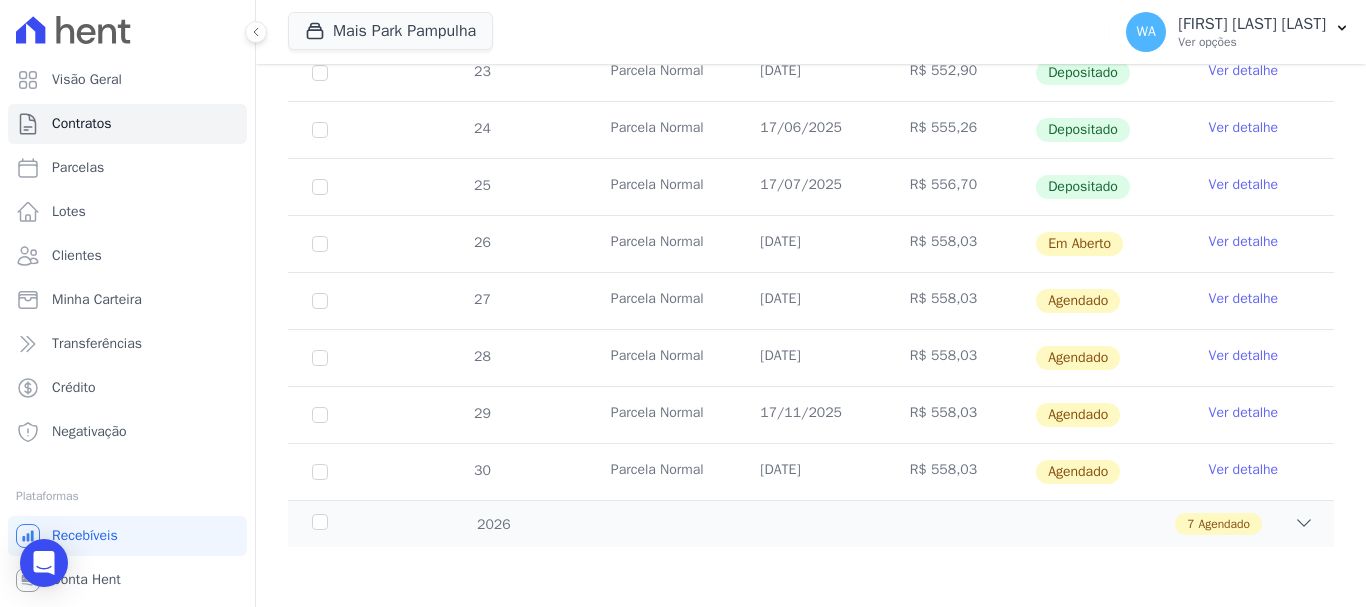 click on "Ver detalhe" at bounding box center (1244, 242) 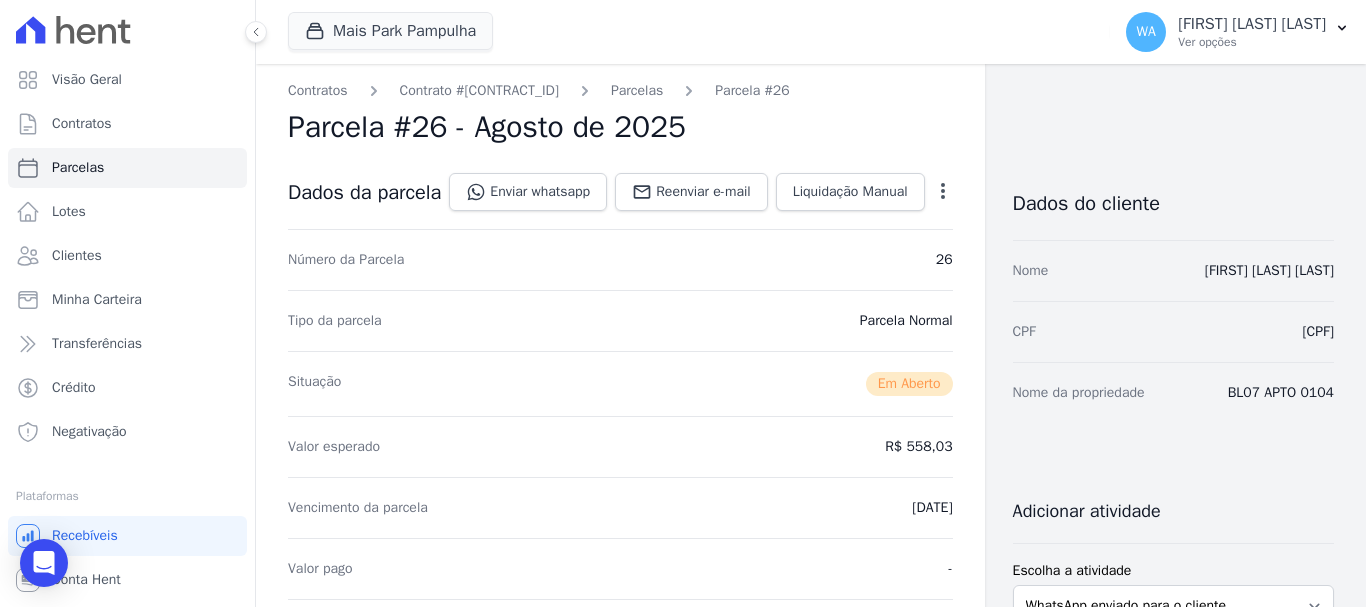 scroll, scrollTop: 0, scrollLeft: 0, axis: both 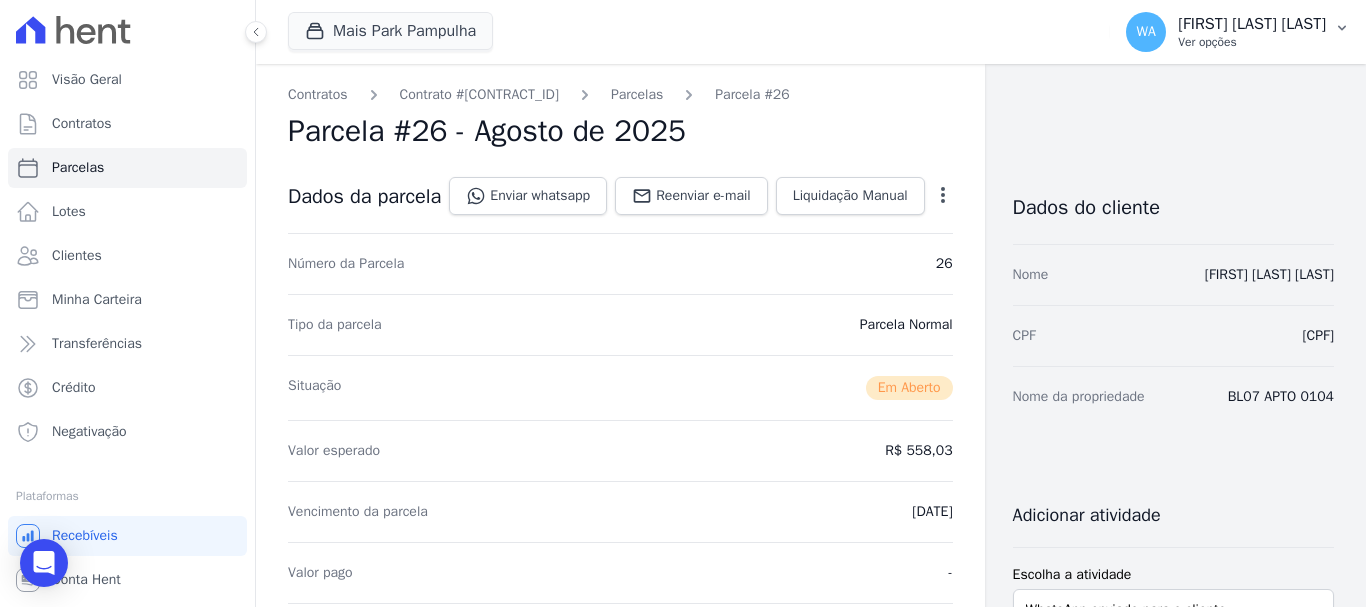 click on "WA
Wevert Alvarenga Rangel
Ver opções" at bounding box center (1238, 32) 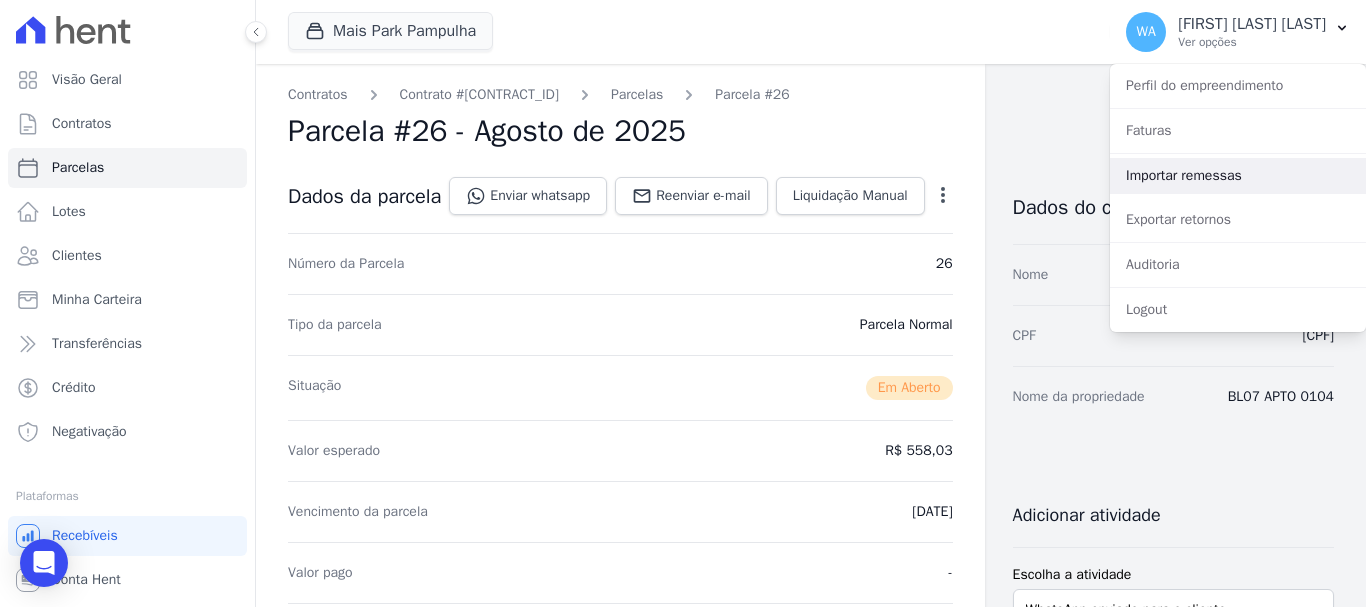click on "Importar remessas" at bounding box center (1238, 176) 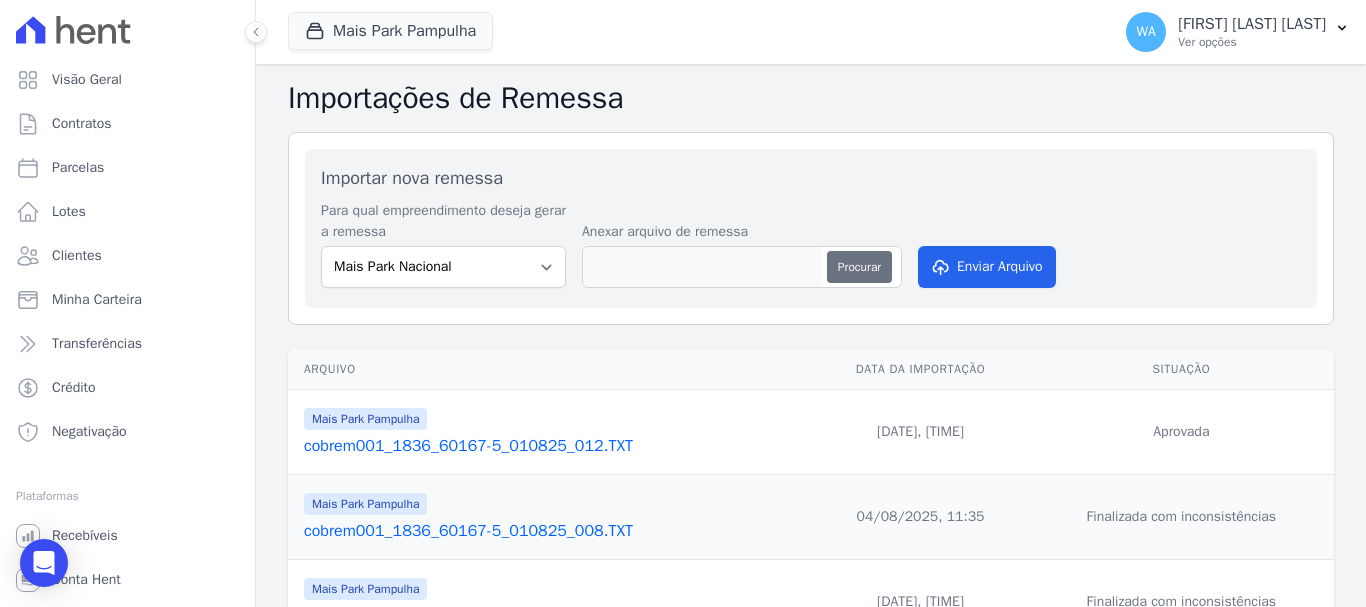 click on "Procurar" at bounding box center (859, 267) 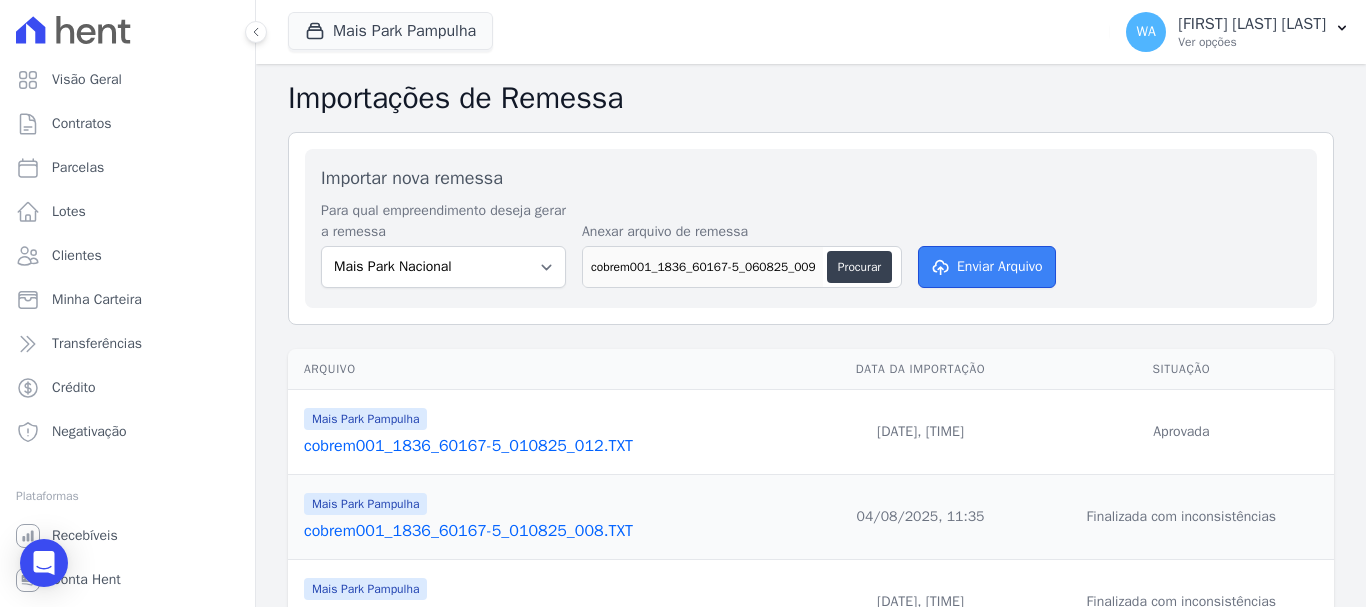 click on "Enviar Arquivo" at bounding box center [987, 267] 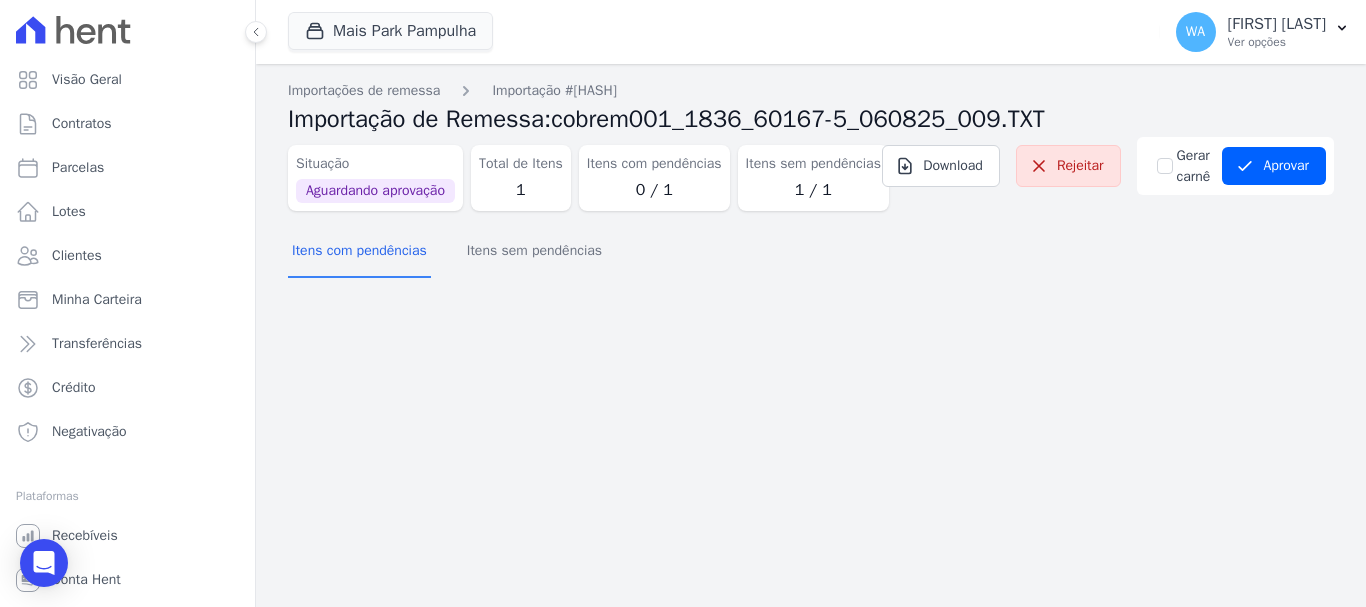 scroll, scrollTop: 0, scrollLeft: 0, axis: both 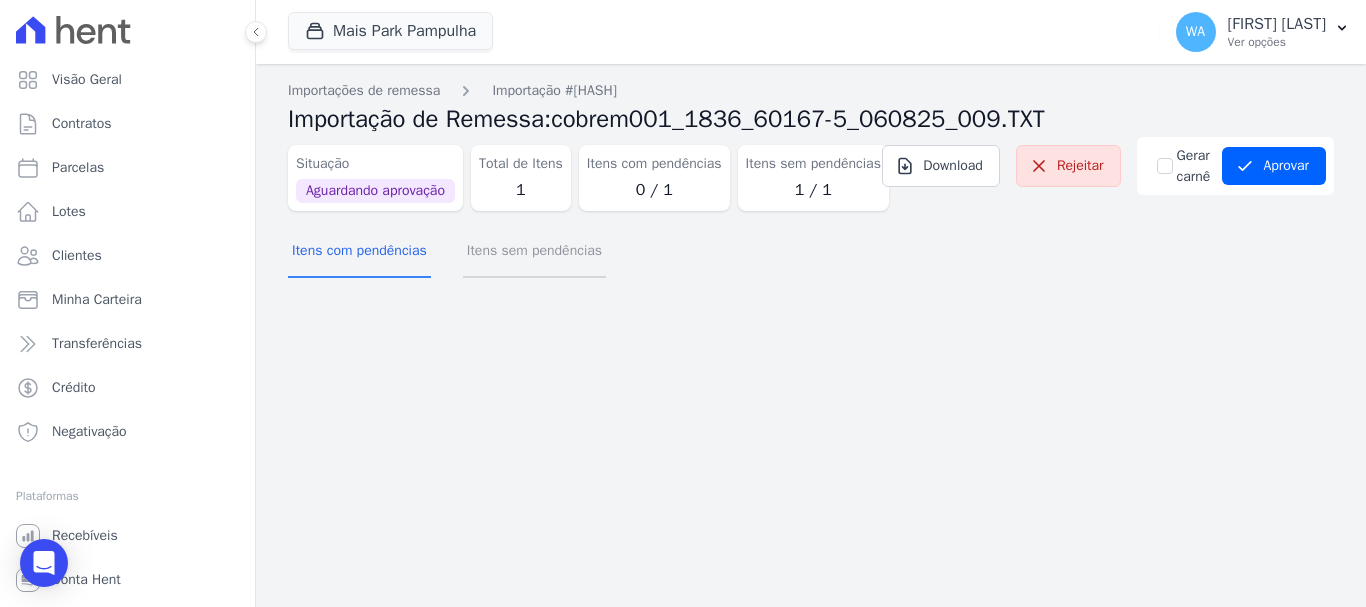 click on "Itens sem pendências" at bounding box center (534, 252) 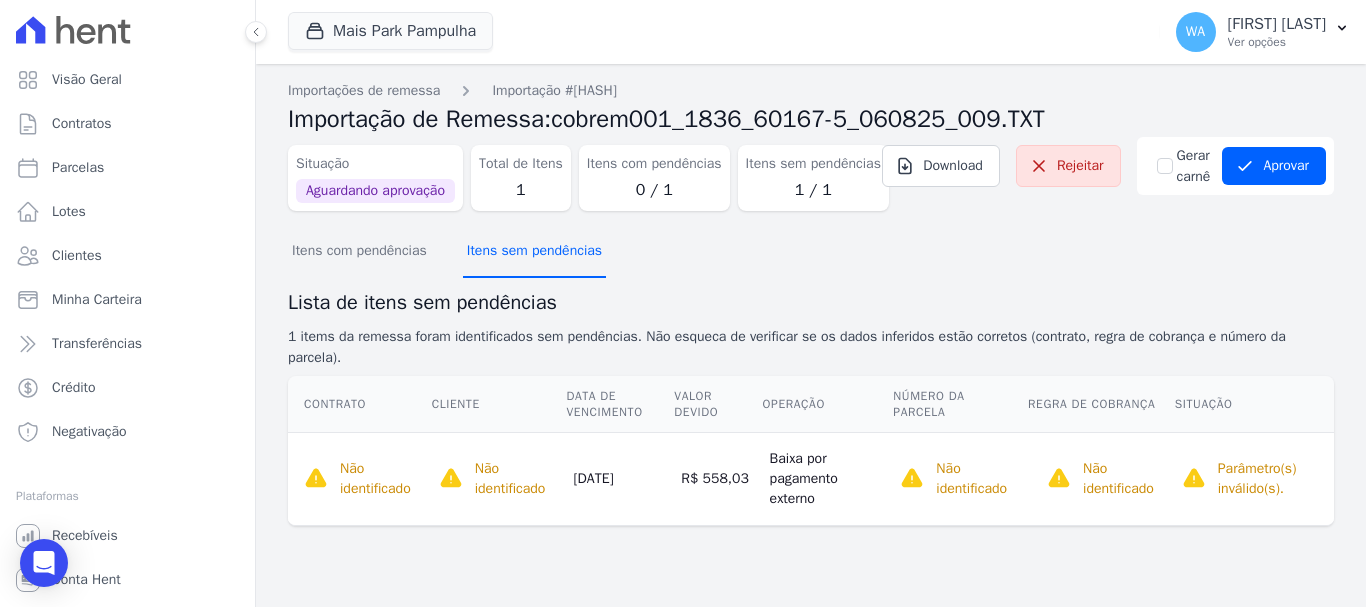 scroll, scrollTop: 40, scrollLeft: 0, axis: vertical 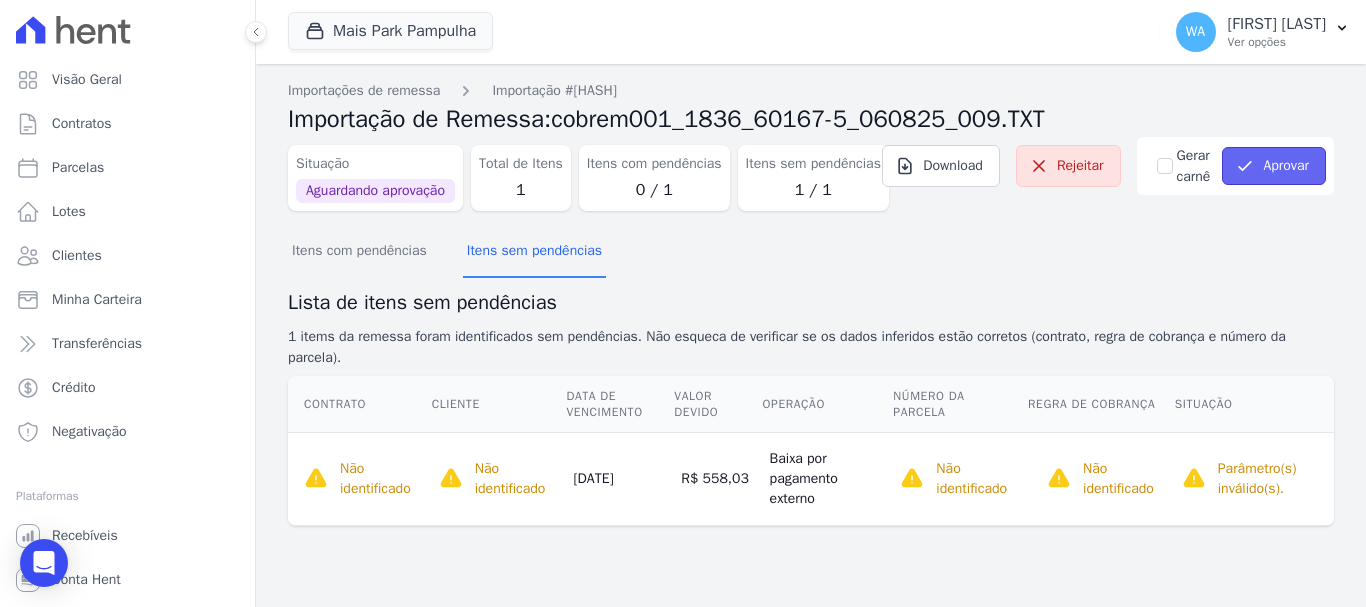 click on "Aprovar" at bounding box center [1274, 166] 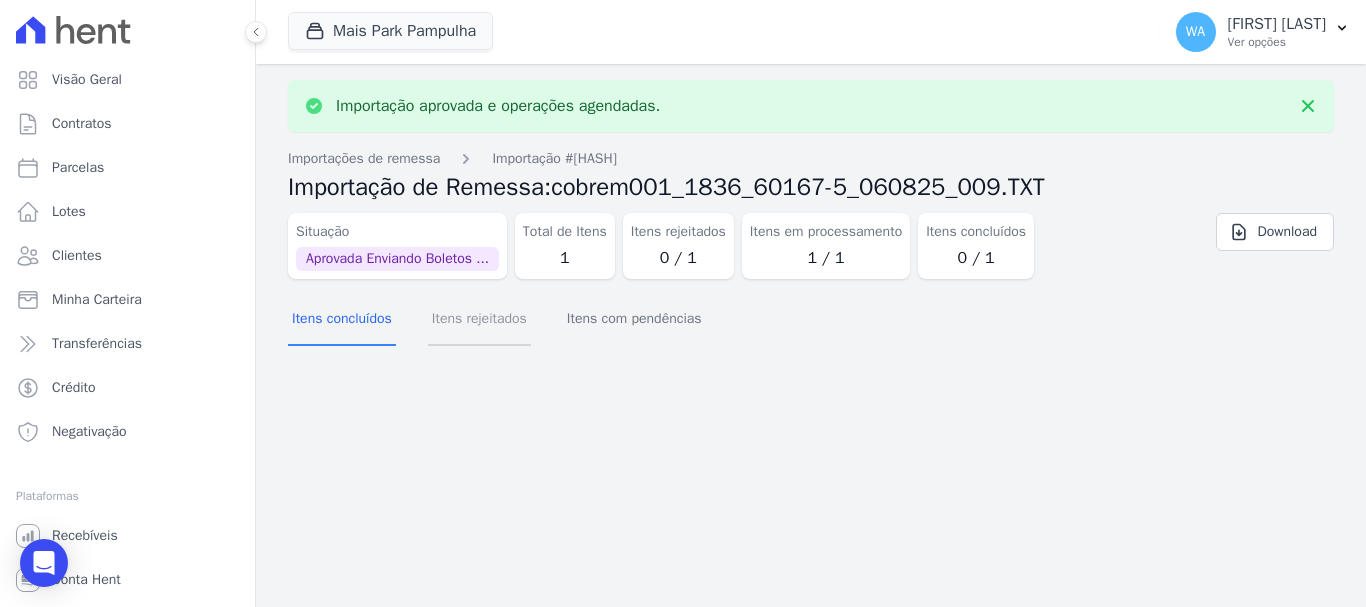 click on "Itens rejeitados" at bounding box center (479, 320) 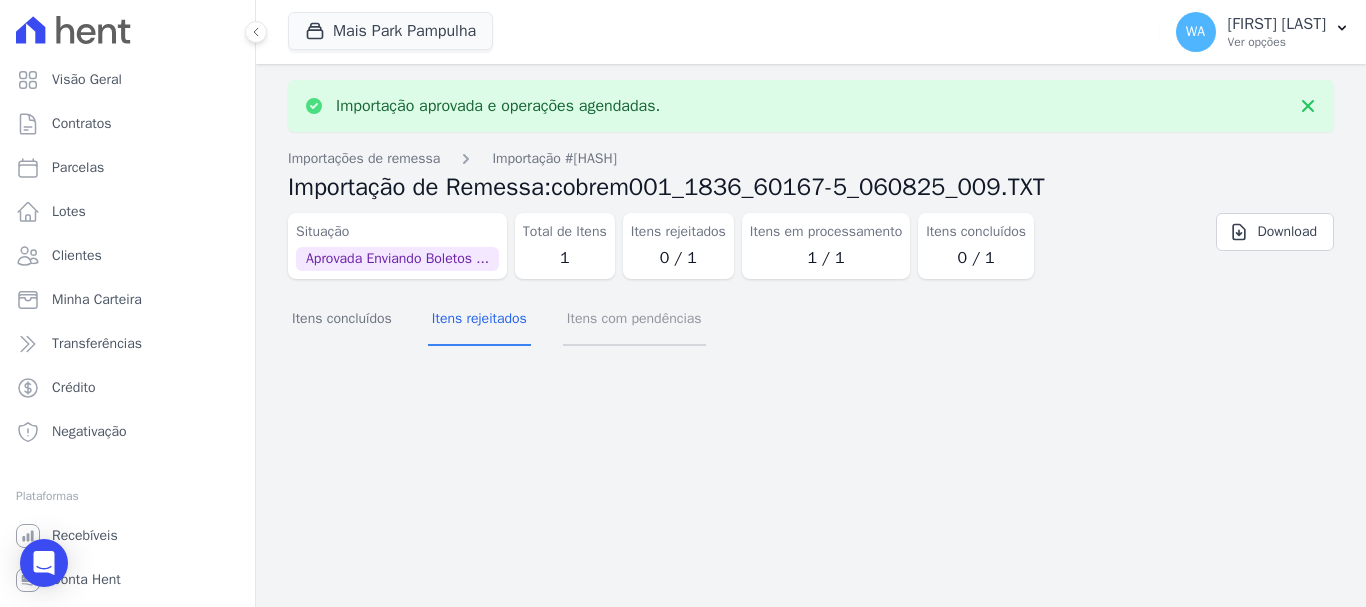 click on "Itens com pendências" at bounding box center (634, 320) 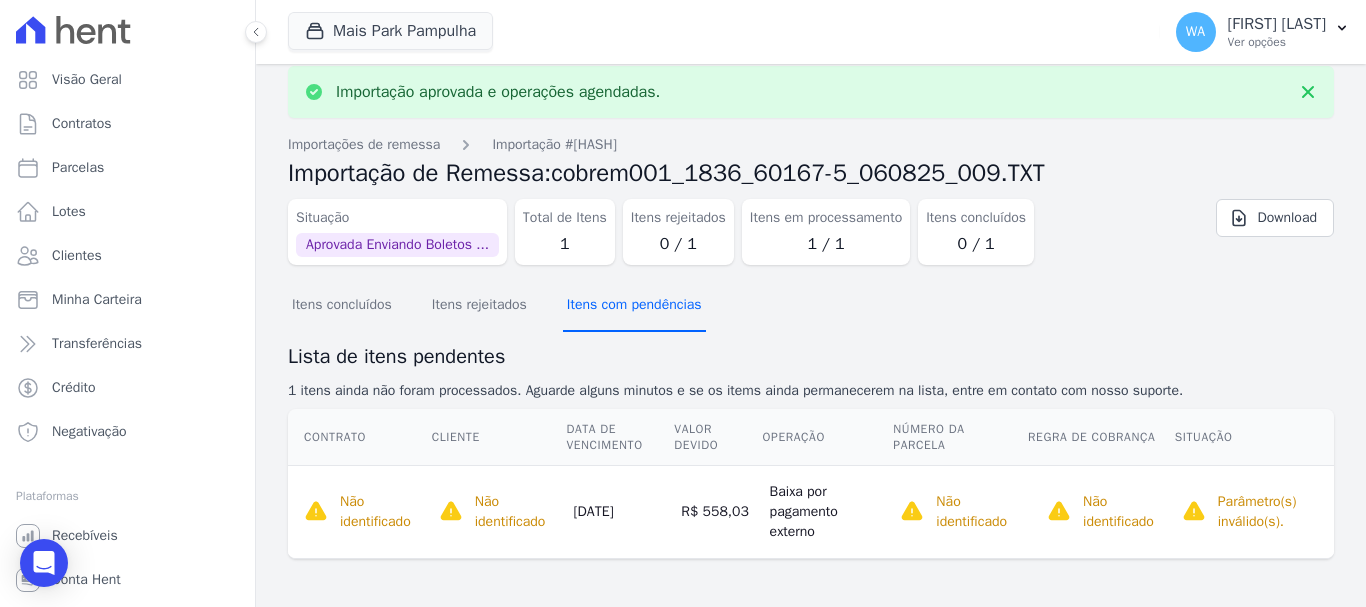 scroll, scrollTop: 0, scrollLeft: 0, axis: both 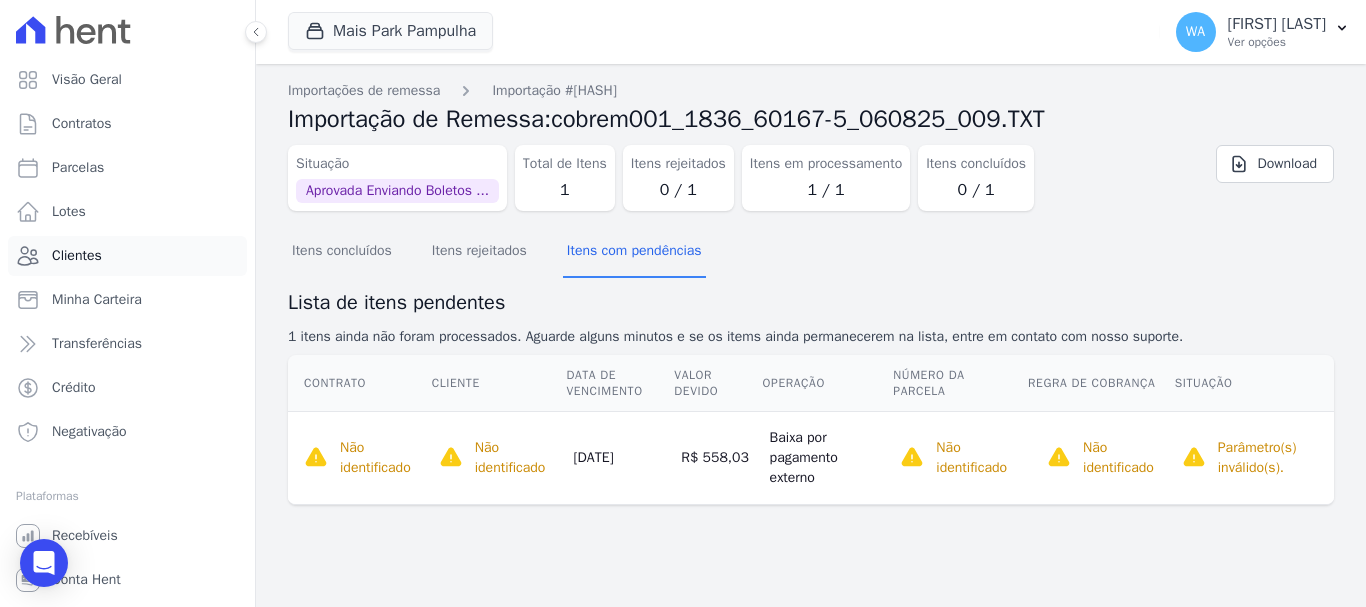 click on "Clientes" at bounding box center [77, 256] 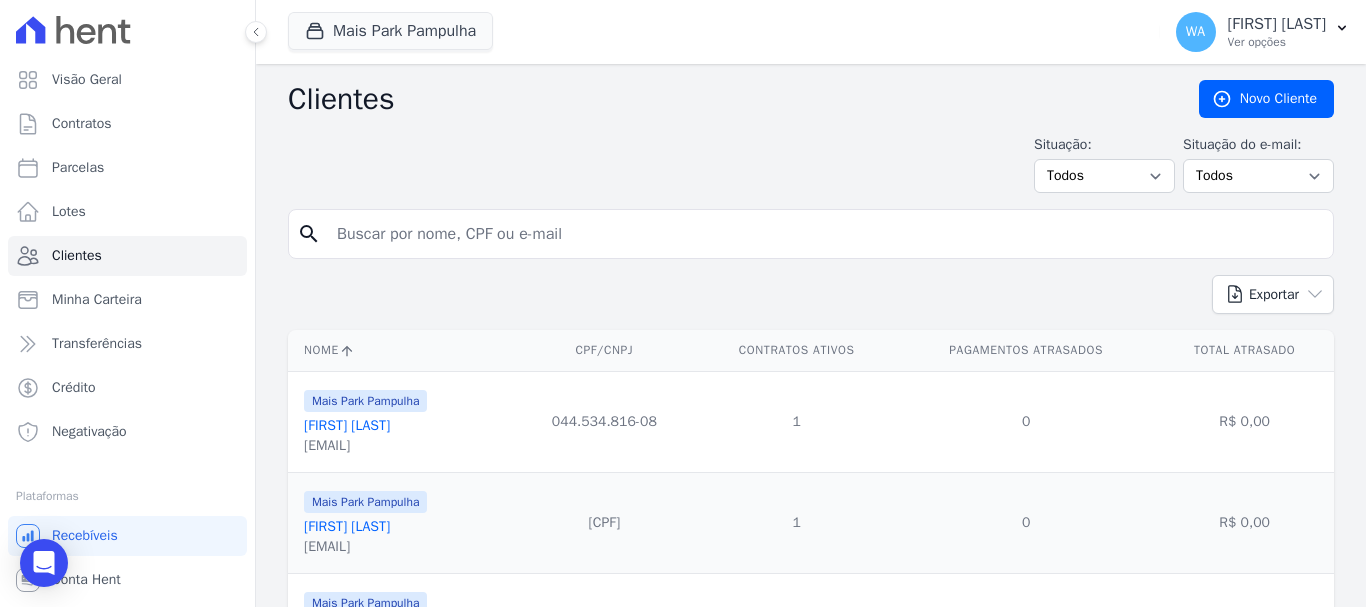 click at bounding box center (825, 234) 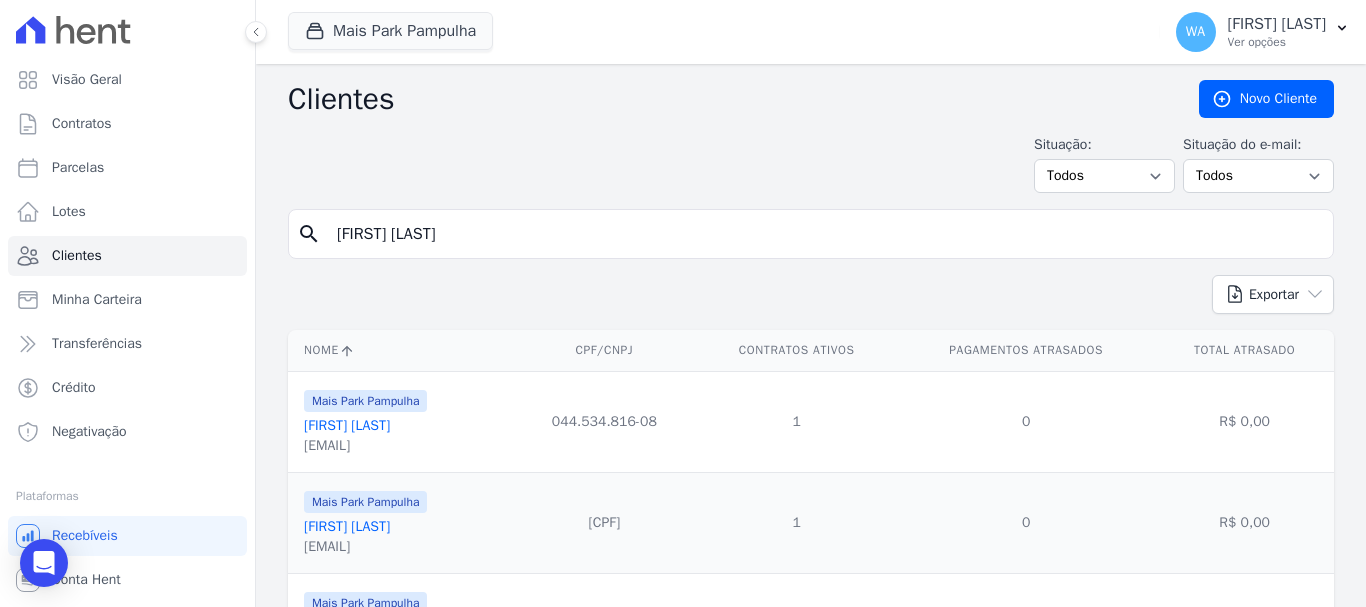 type on "[FIRST] [LAST] [LAST]" 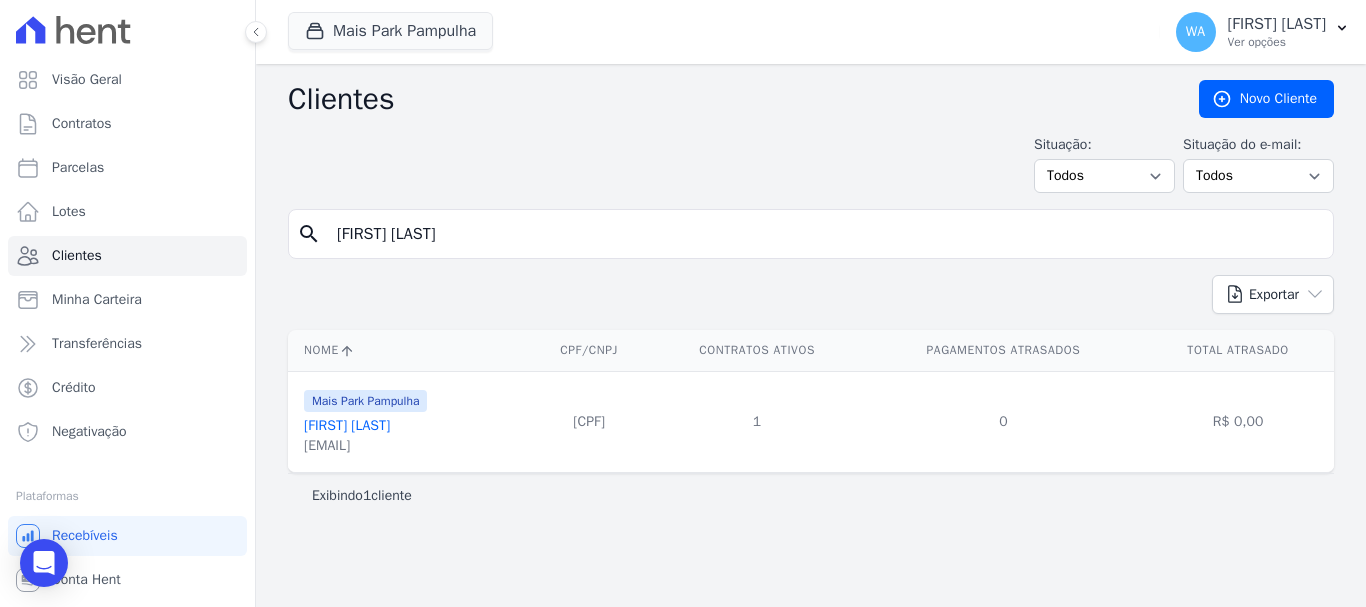 click on "[FIRST] [LAST]" at bounding box center (347, 425) 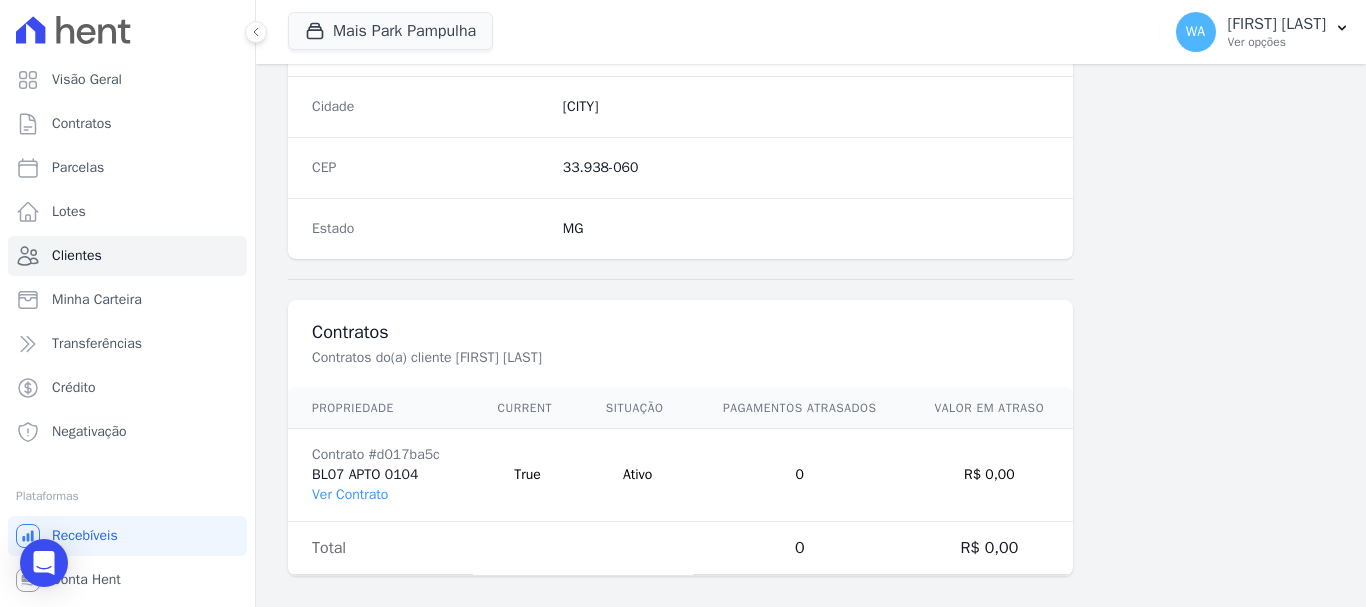 scroll, scrollTop: 1264, scrollLeft: 0, axis: vertical 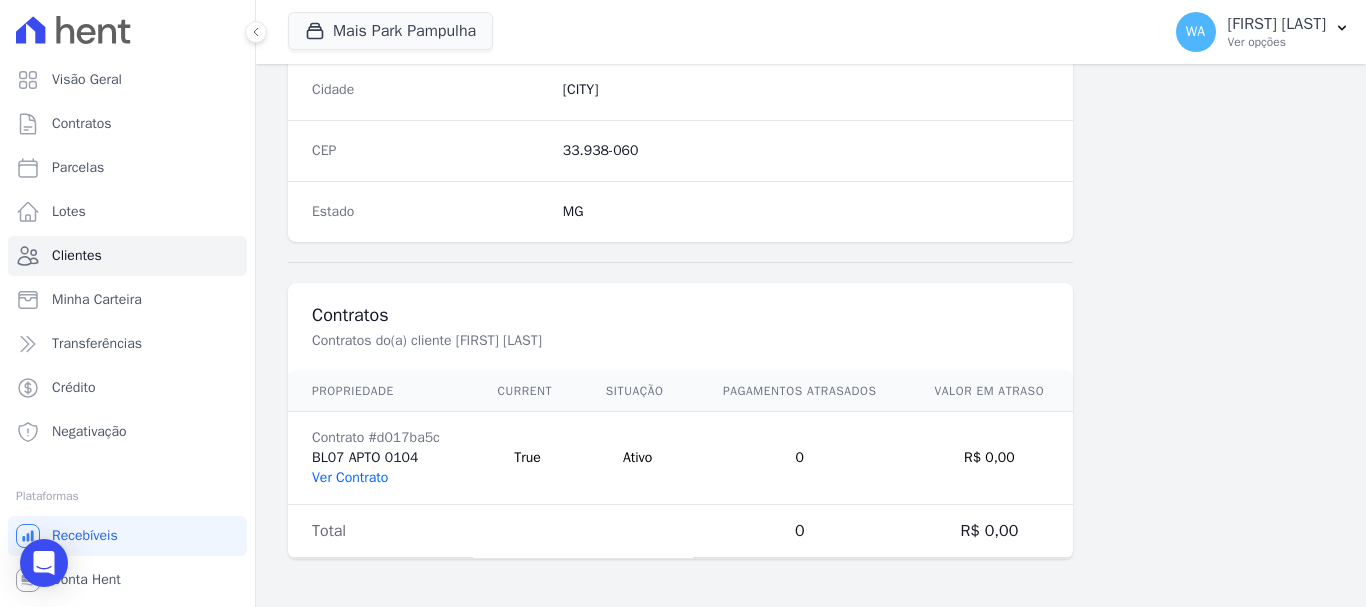 click on "Ver Contrato" at bounding box center (350, 477) 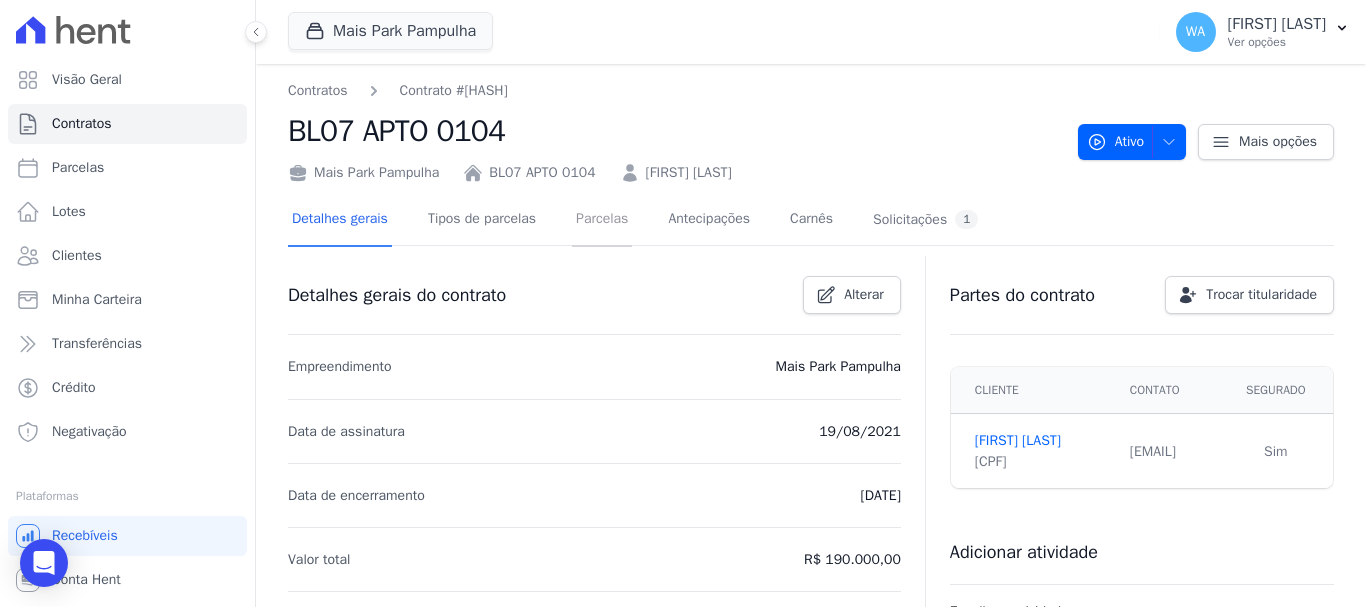 click on "Parcelas" at bounding box center [602, 220] 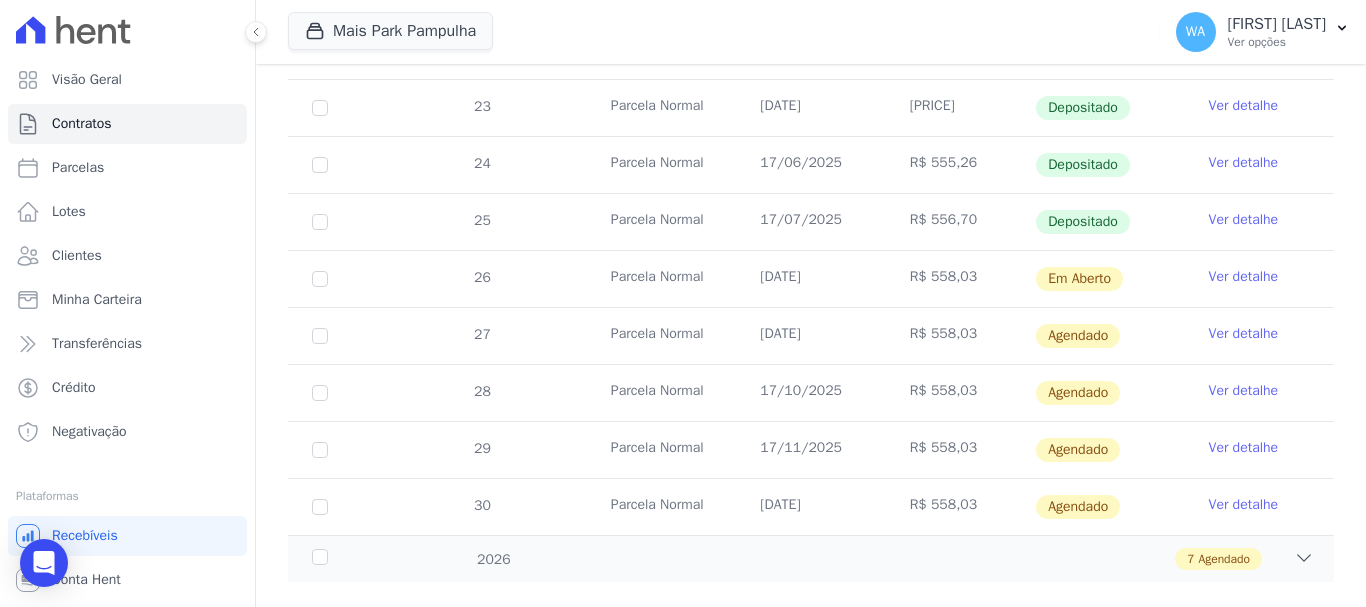 scroll, scrollTop: 699, scrollLeft: 0, axis: vertical 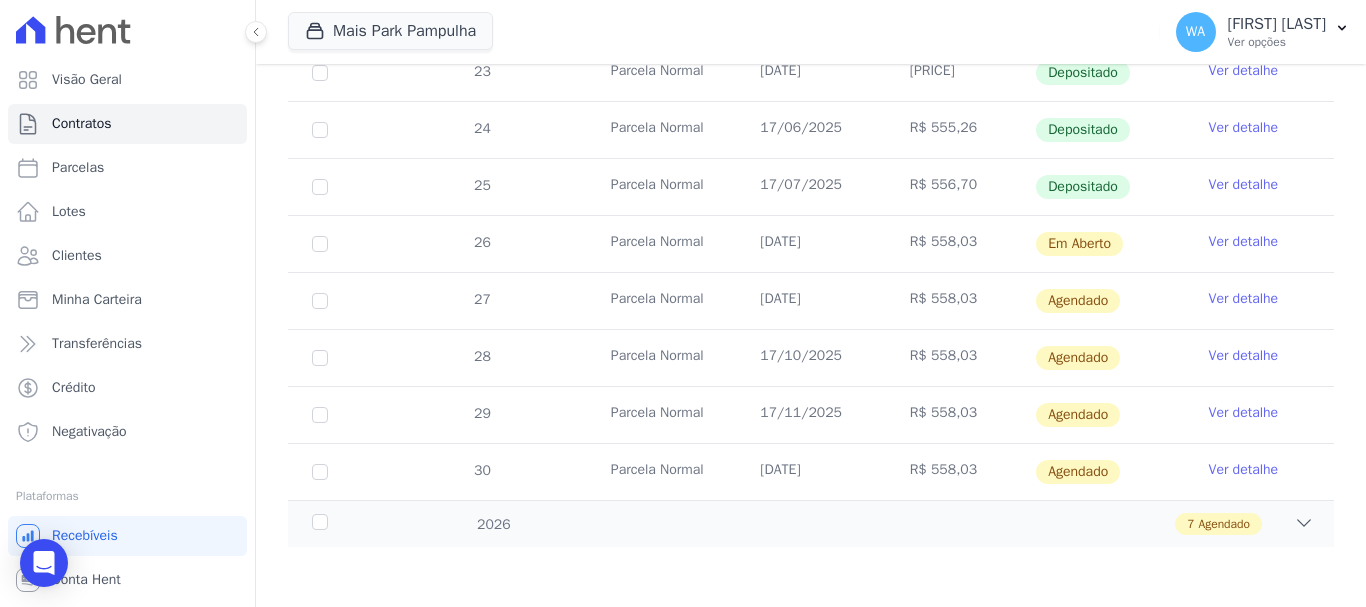 click on "Ver detalhe" at bounding box center [1244, 242] 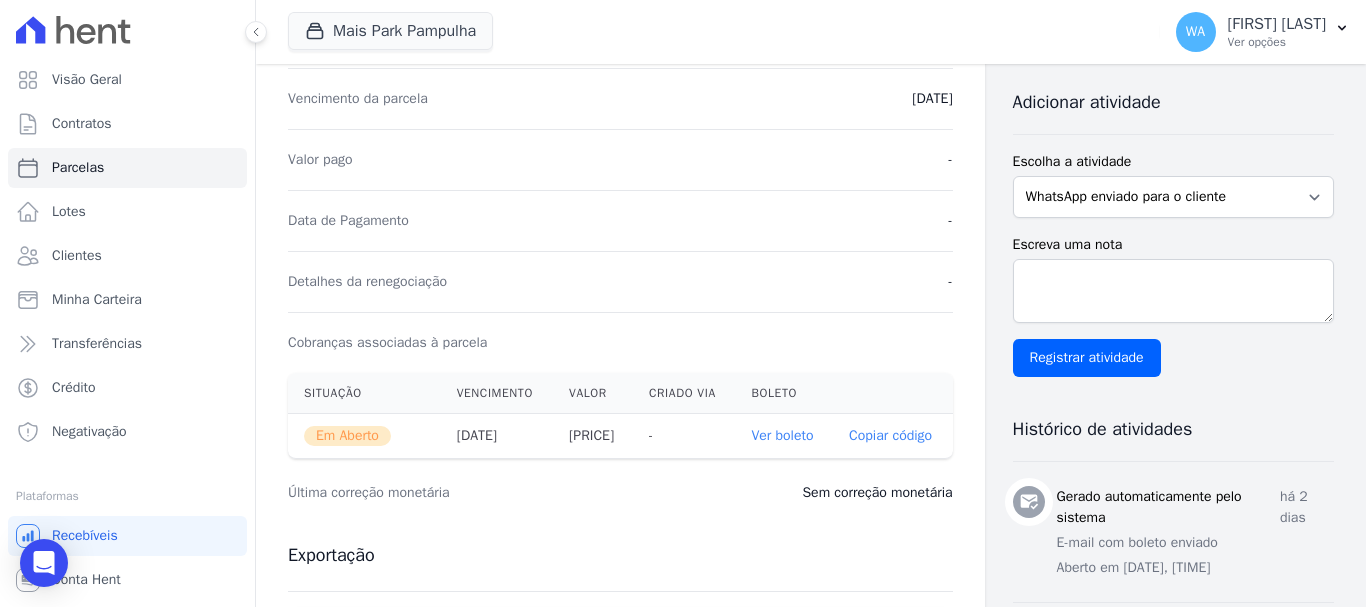 scroll, scrollTop: 296, scrollLeft: 0, axis: vertical 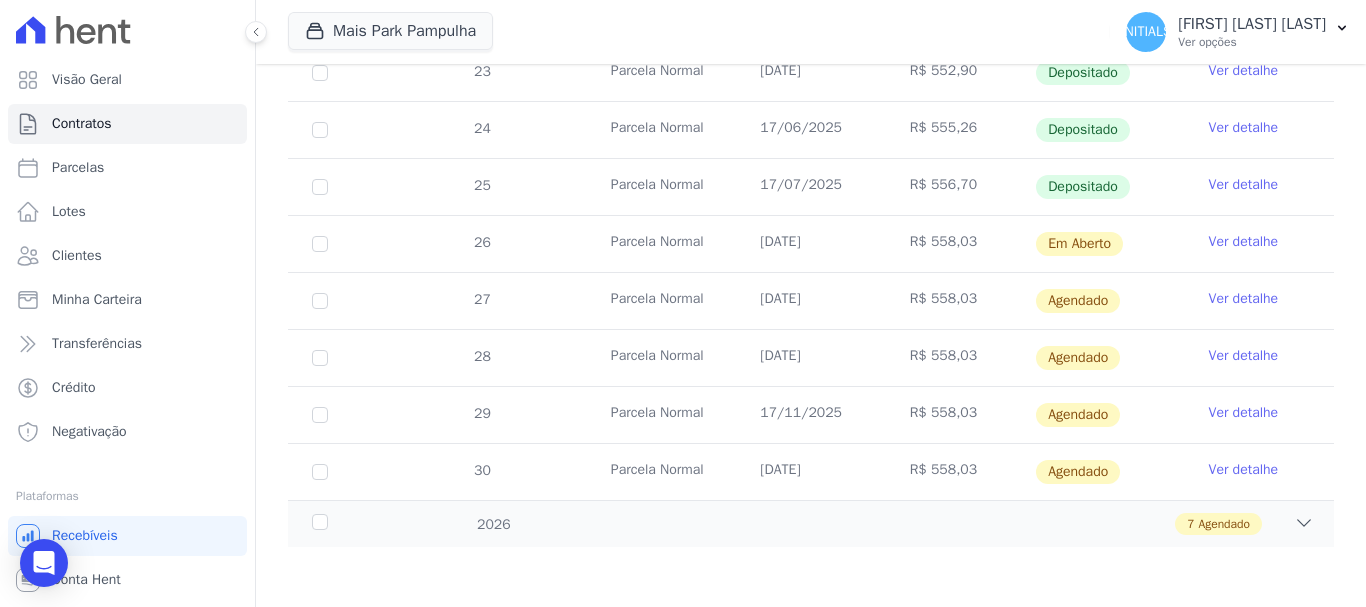 click on "Ver detalhe" at bounding box center (1244, 242) 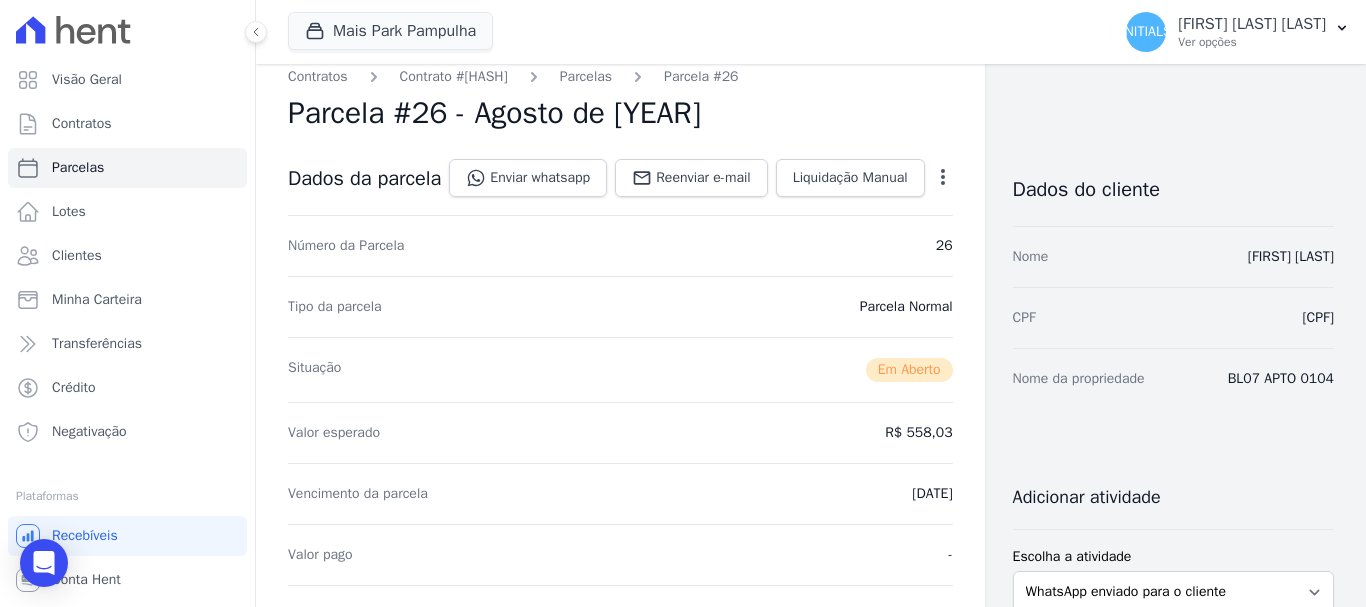 scroll, scrollTop: 0, scrollLeft: 0, axis: both 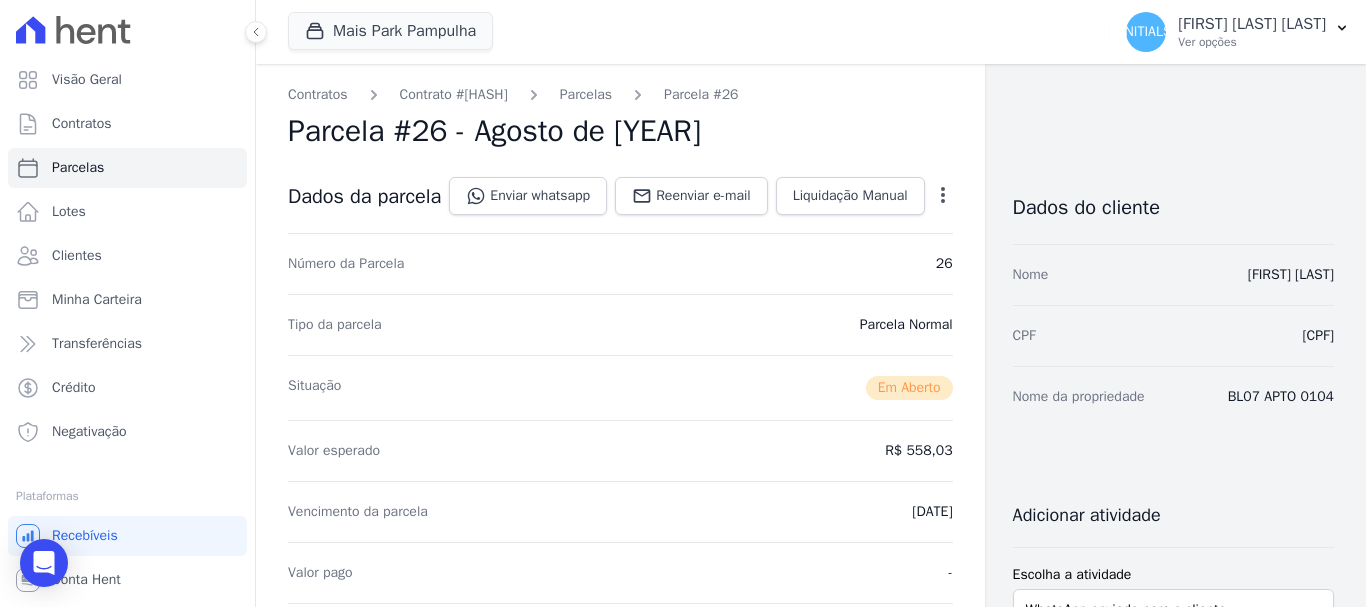 click 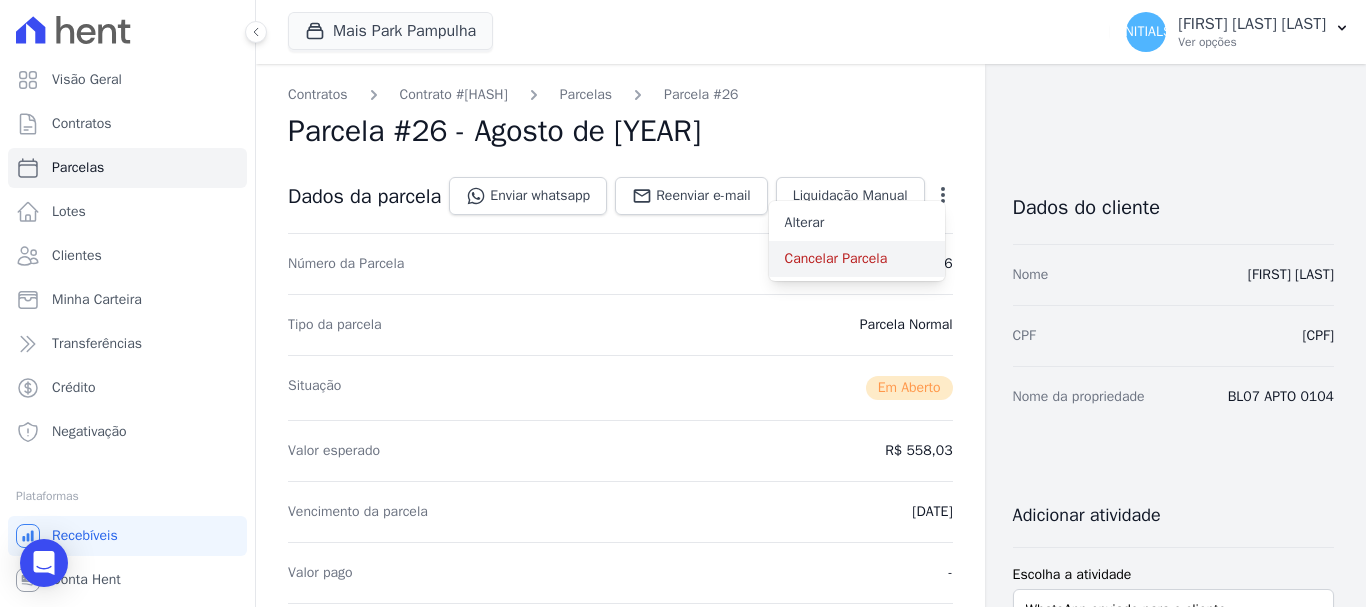 click on "Cancelar Parcela" at bounding box center (857, 259) 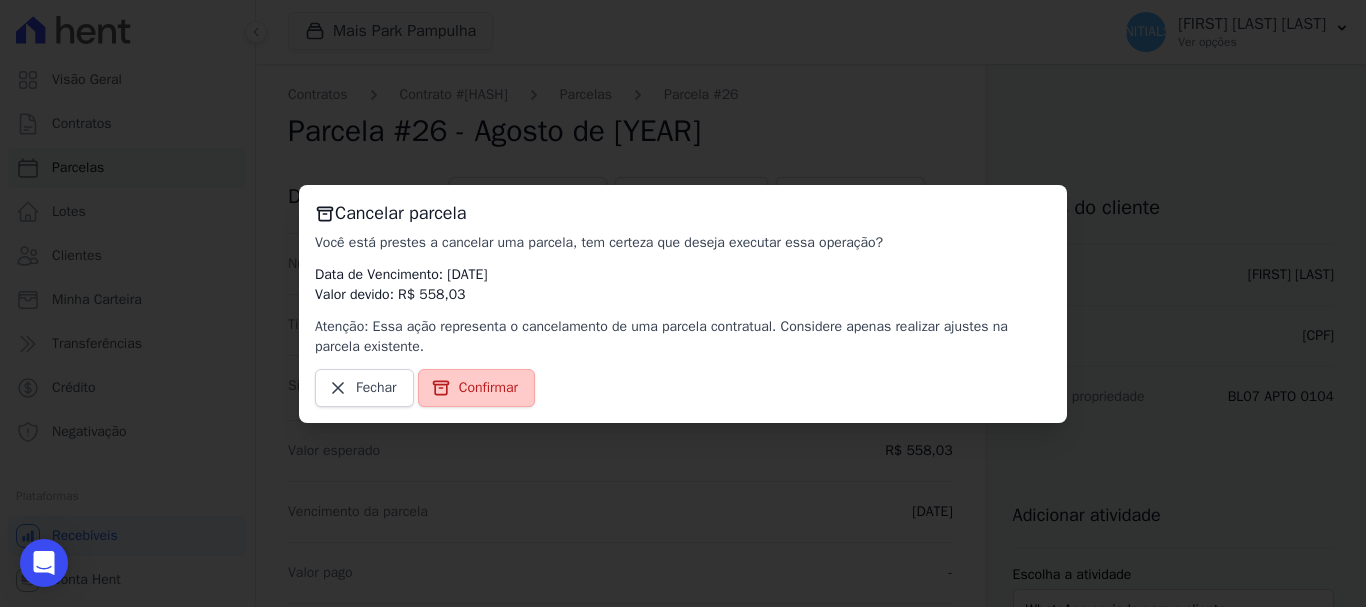 click on "Confirmar" at bounding box center (488, 388) 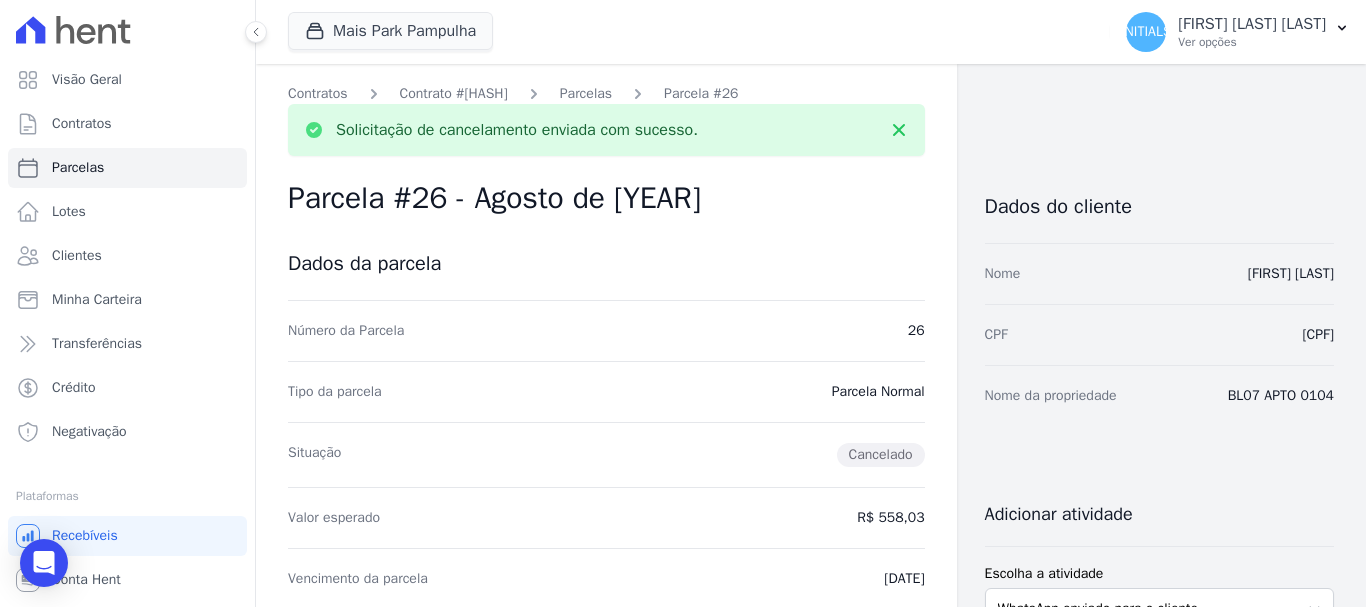 scroll, scrollTop: 0, scrollLeft: 0, axis: both 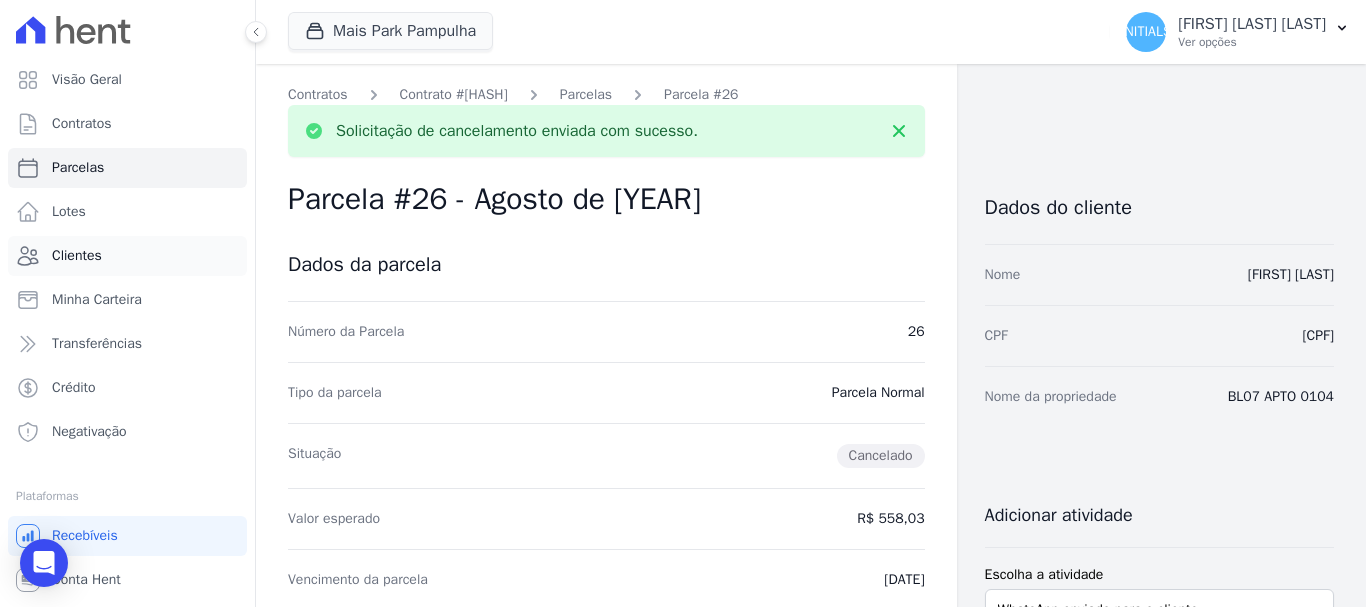 click on "Clientes" at bounding box center (77, 256) 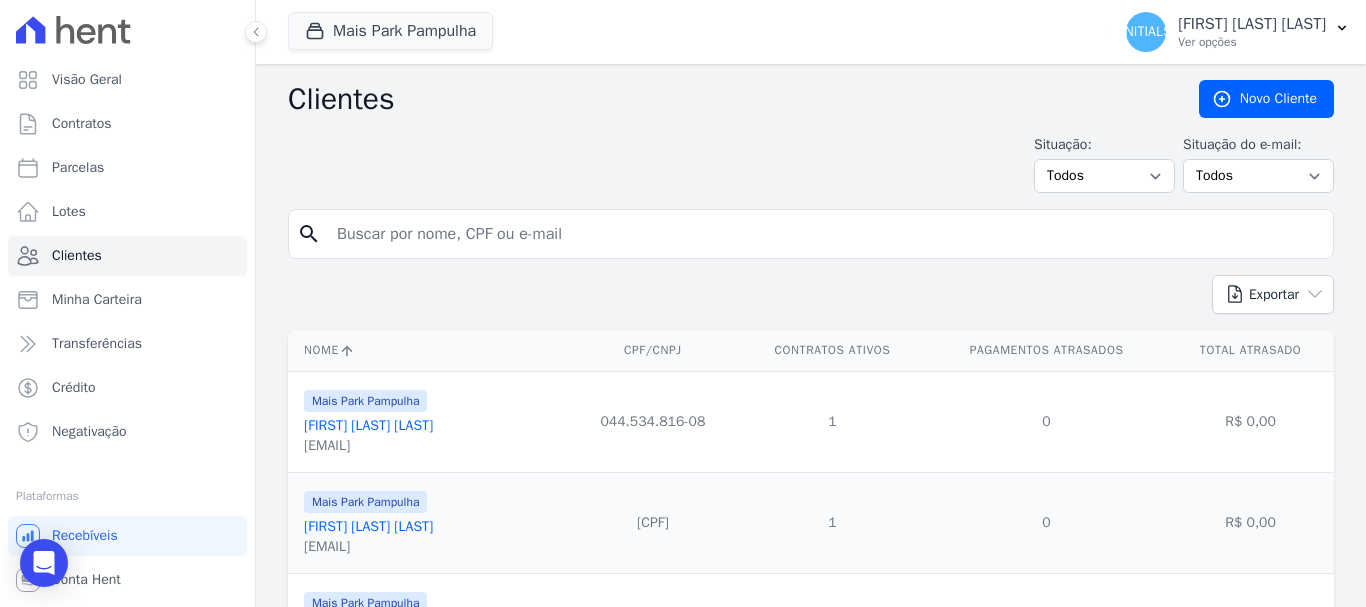 drag, startPoint x: 430, startPoint y: 239, endPoint x: 423, endPoint y: 227, distance: 13.892444 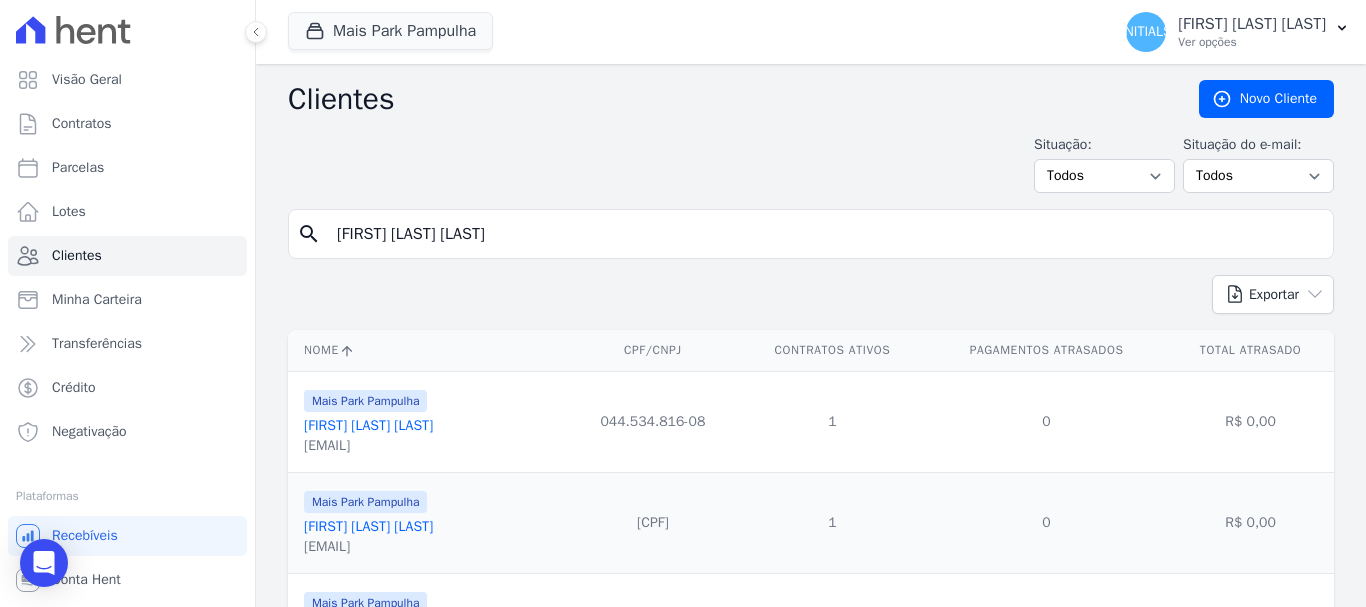 type on "[FIRST] [LAST] [LAST]" 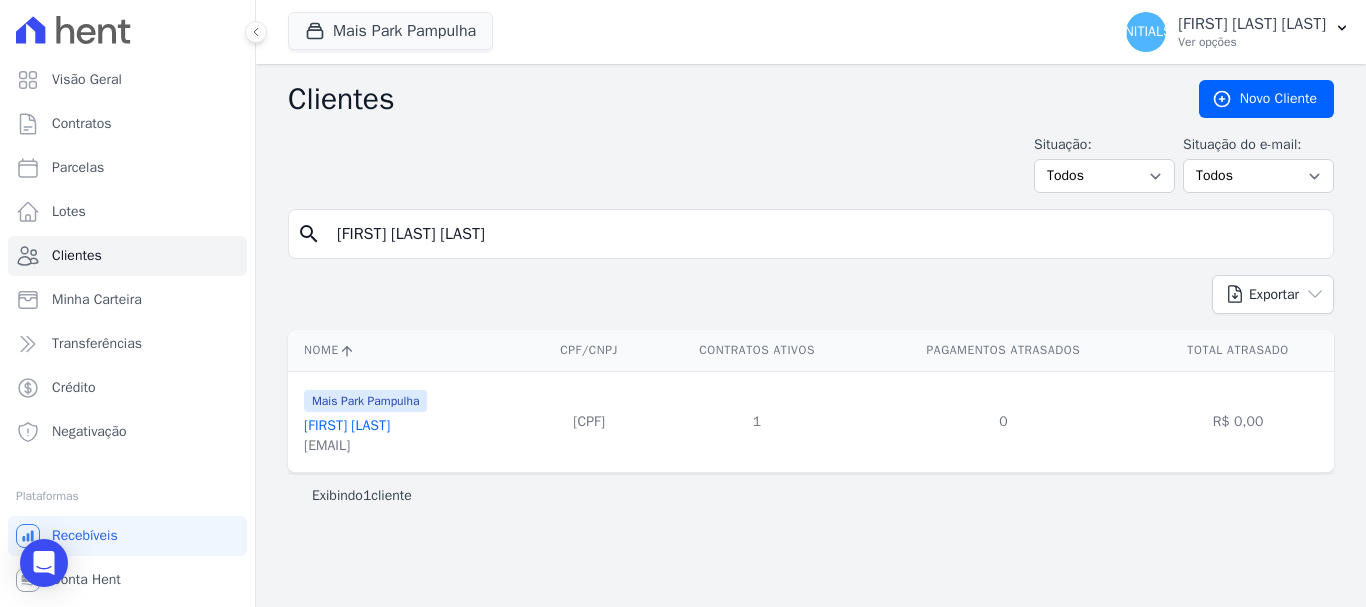 click on "[FIRST] [LAST]" at bounding box center [347, 425] 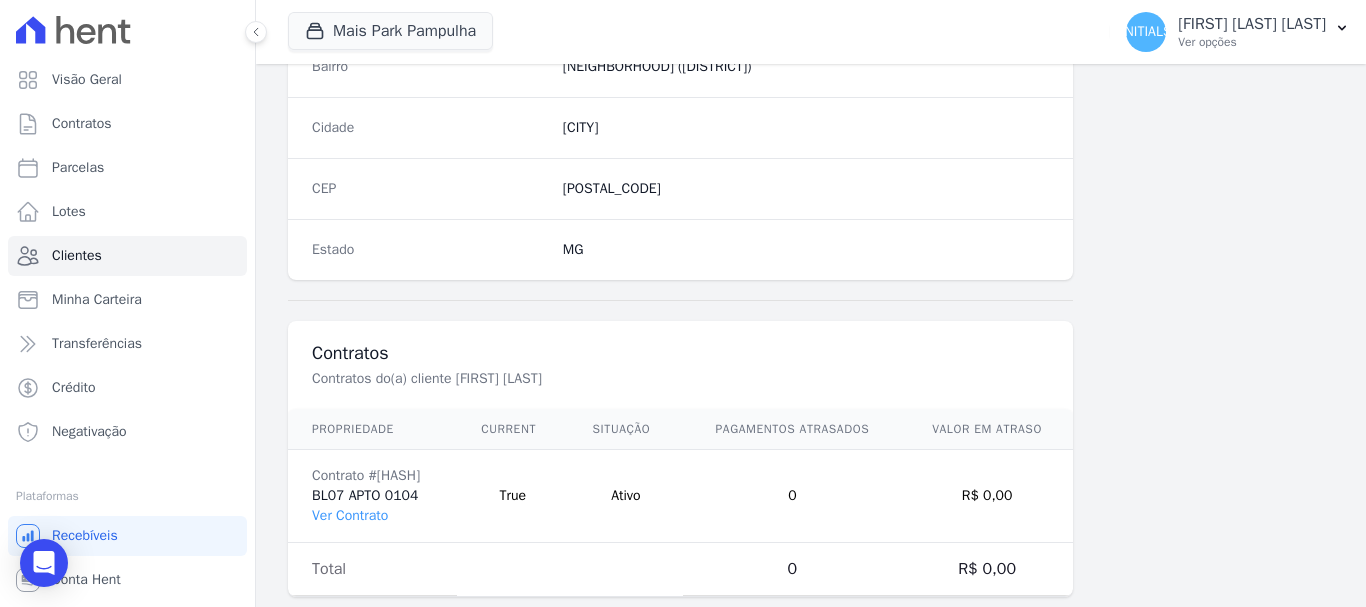 scroll, scrollTop: 1264, scrollLeft: 0, axis: vertical 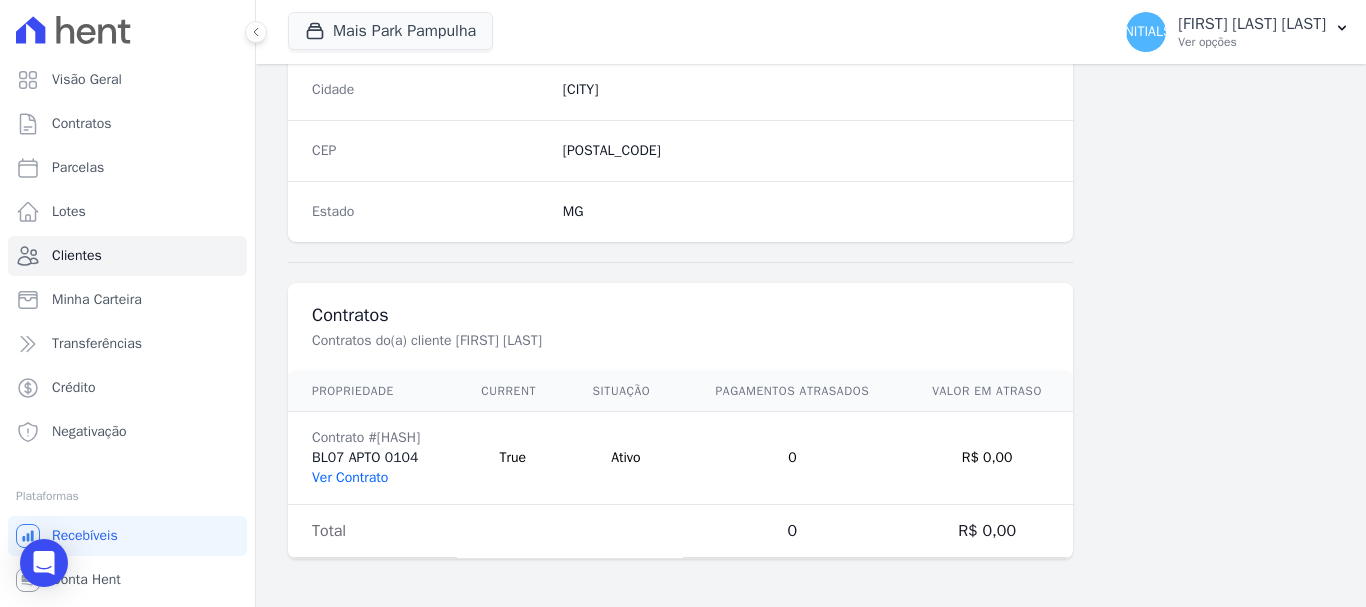 click on "Ver Contrato" at bounding box center (350, 477) 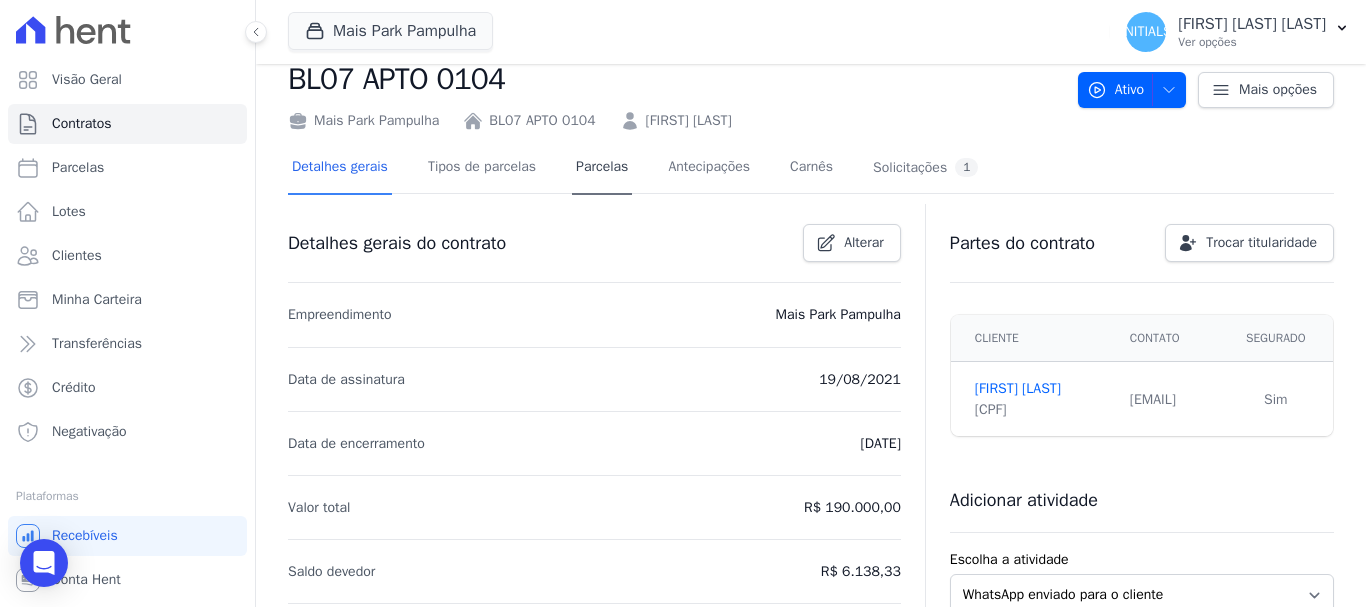 scroll, scrollTop: 0, scrollLeft: 0, axis: both 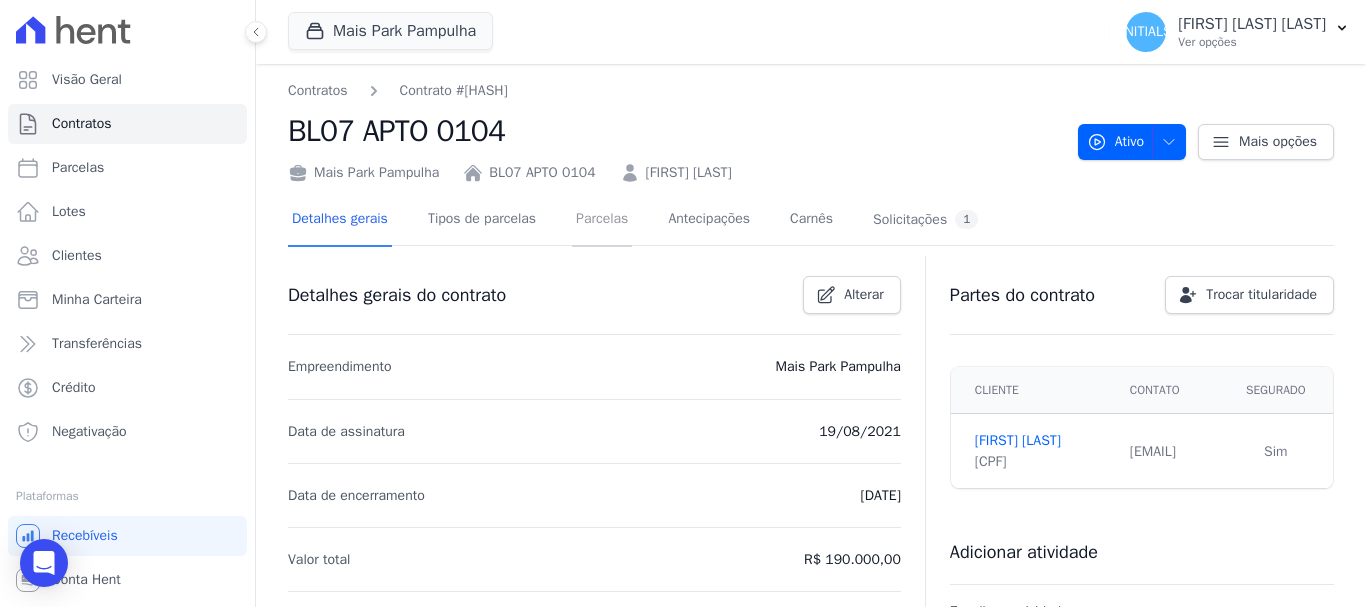 click on "Parcelas" at bounding box center (602, 220) 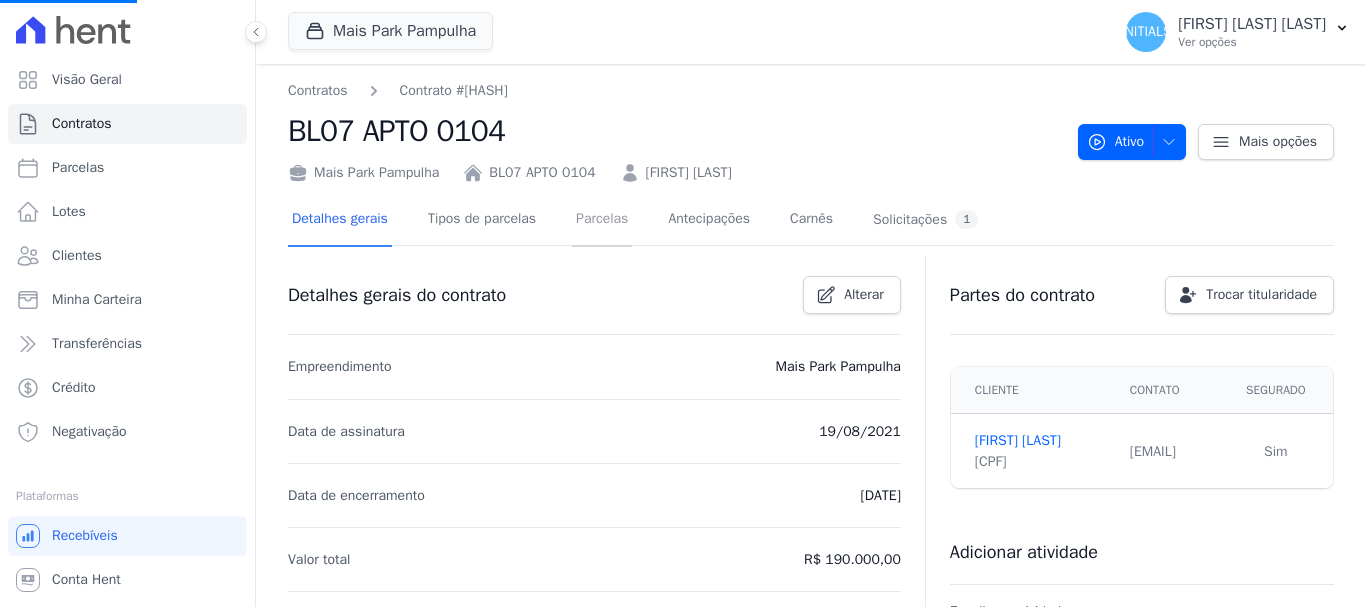 scroll, scrollTop: 26, scrollLeft: 0, axis: vertical 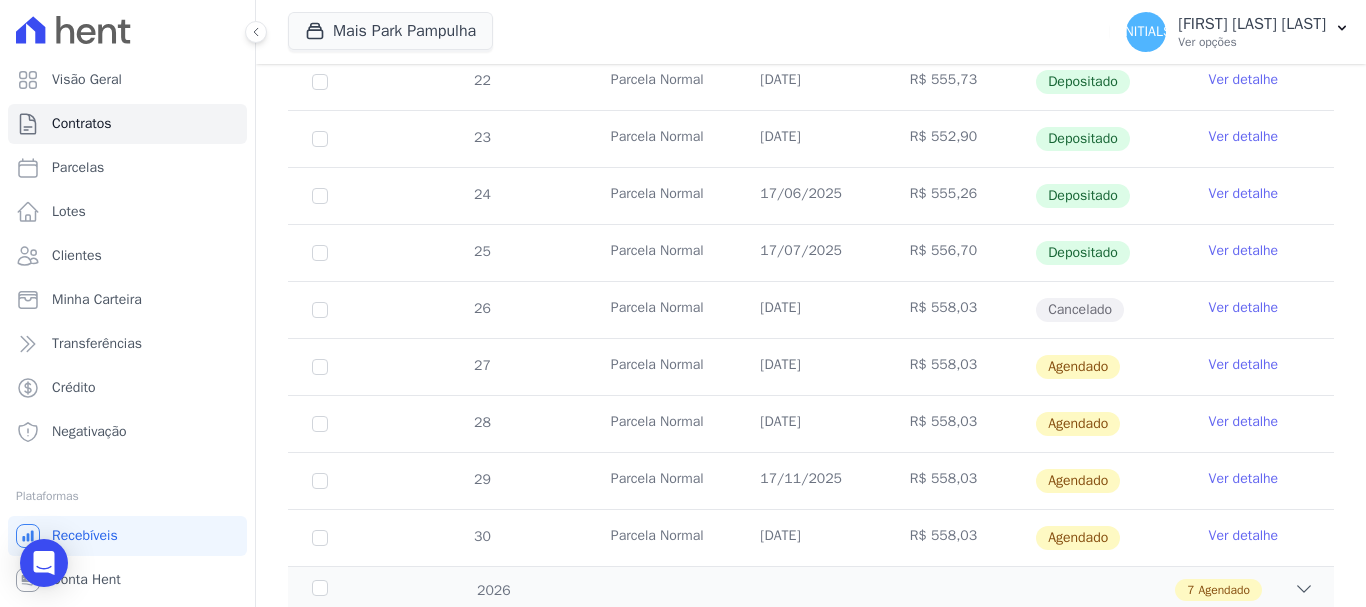 click on "Ver detalhe" at bounding box center [1244, 365] 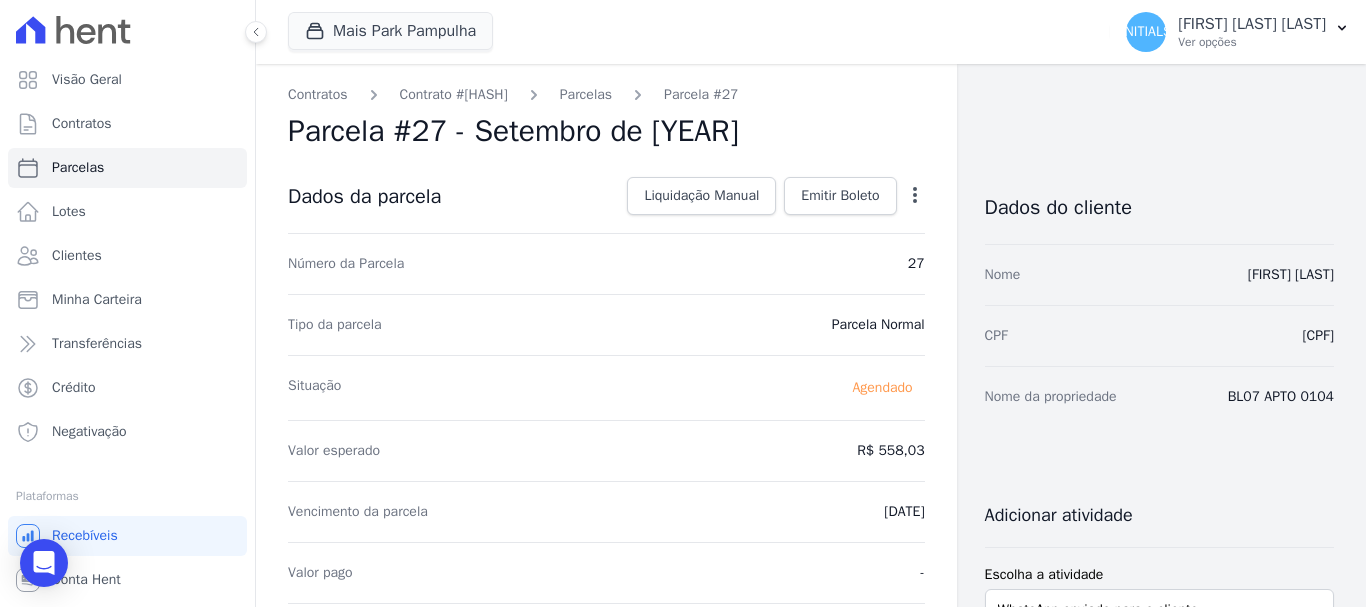 click 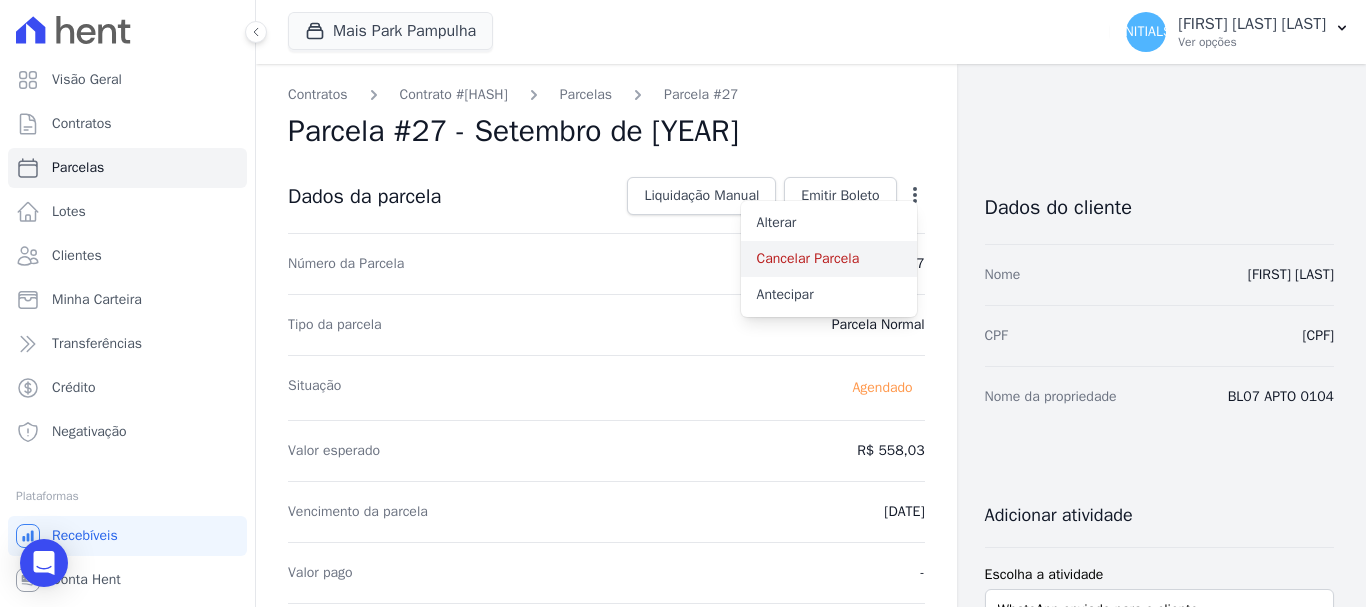 click on "Cancelar Parcela" at bounding box center [829, 259] 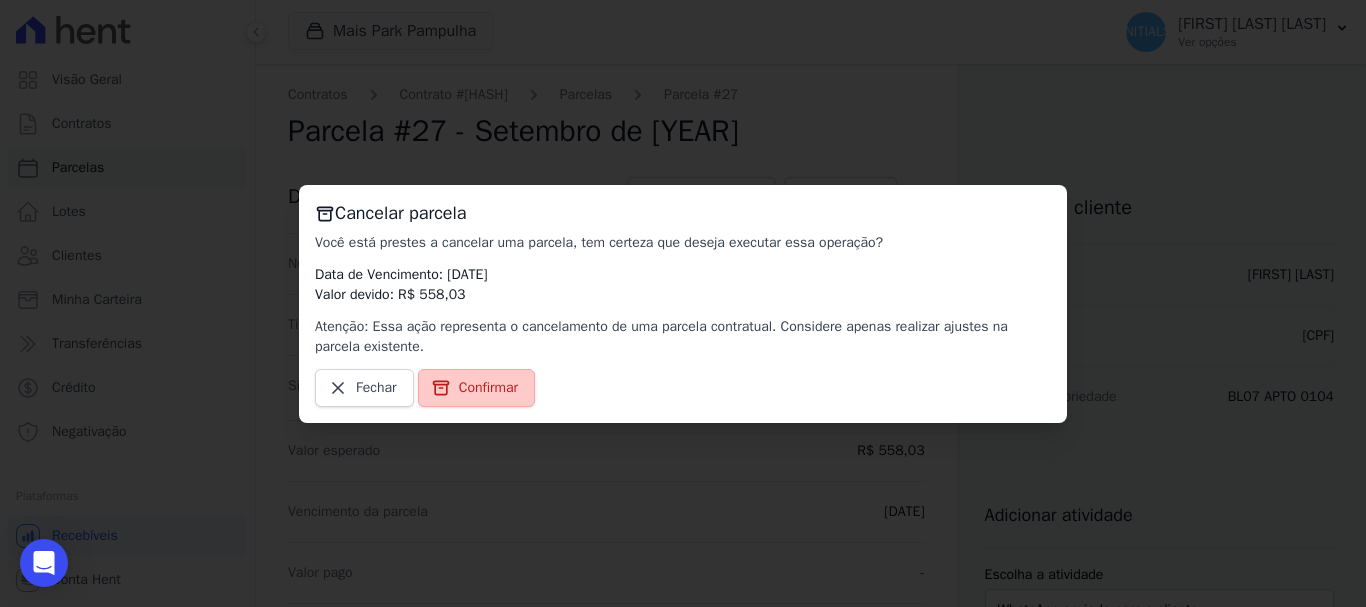 click on "Confirmar" at bounding box center [488, 388] 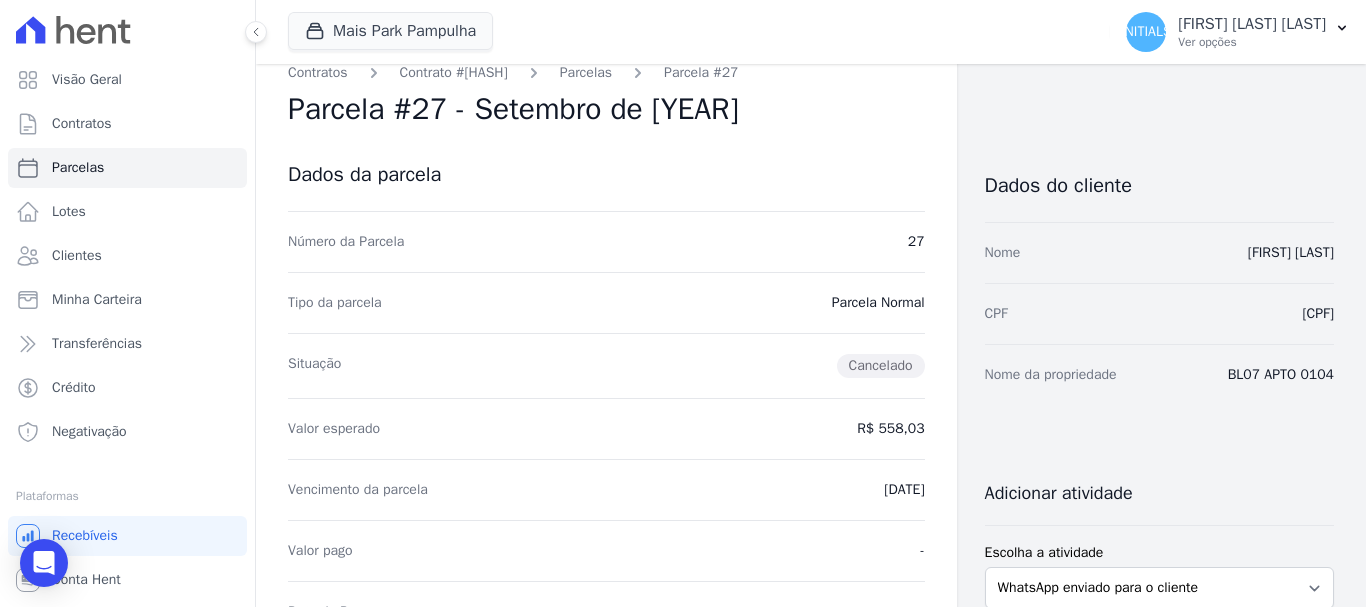 scroll, scrollTop: 0, scrollLeft: 0, axis: both 